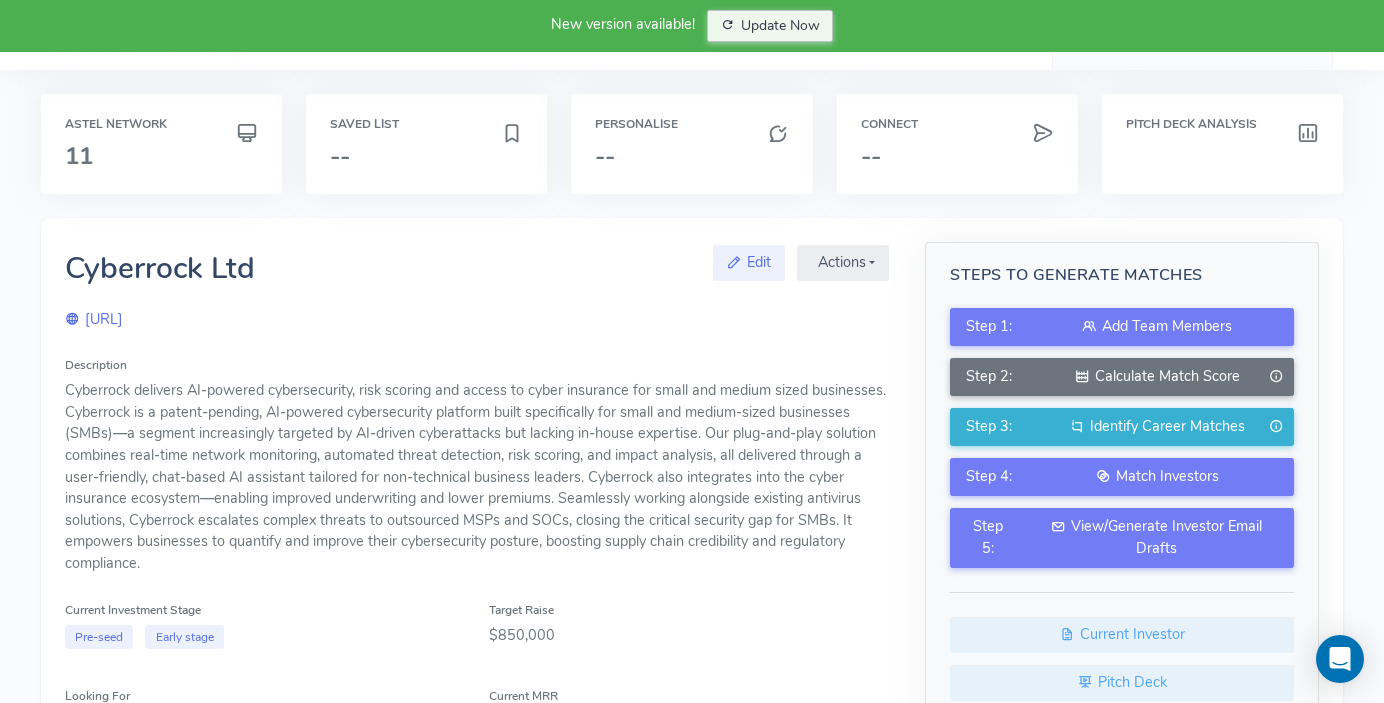scroll, scrollTop: 0, scrollLeft: 0, axis: both 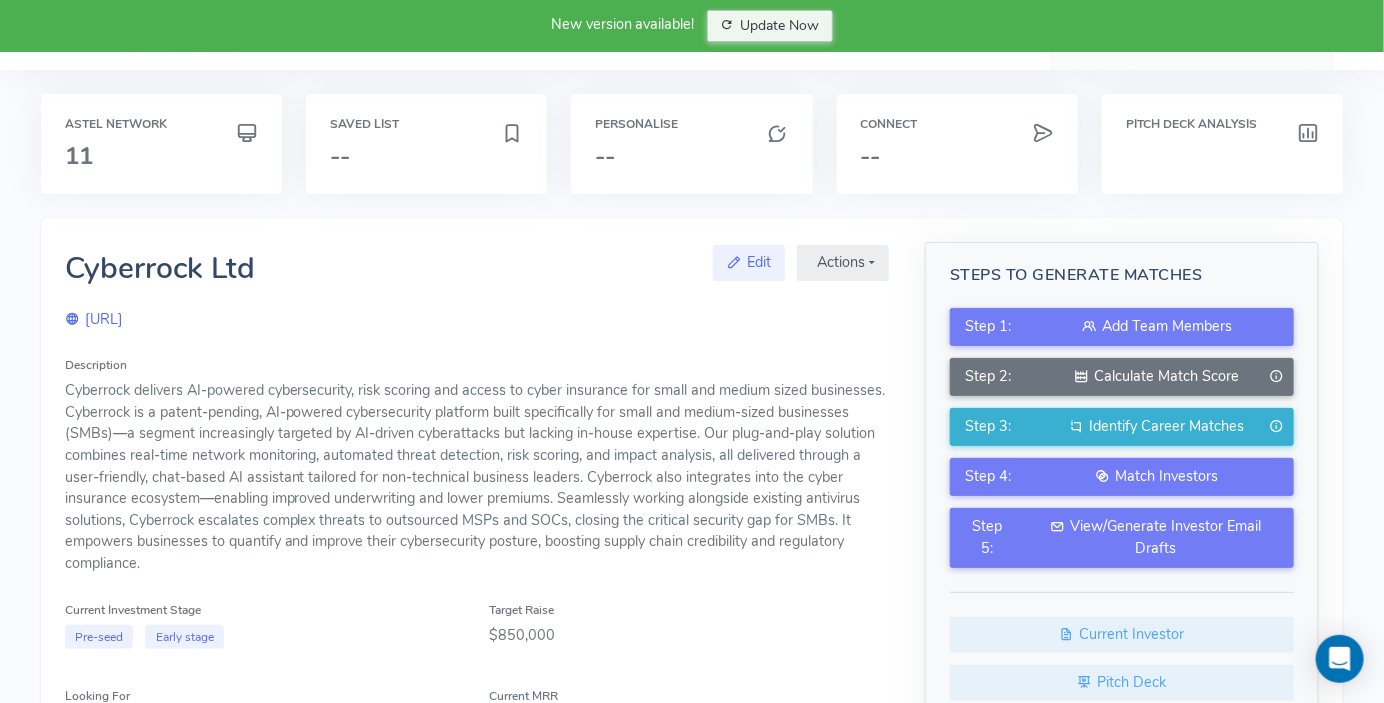 click on "Update Now" at bounding box center [770, 26] 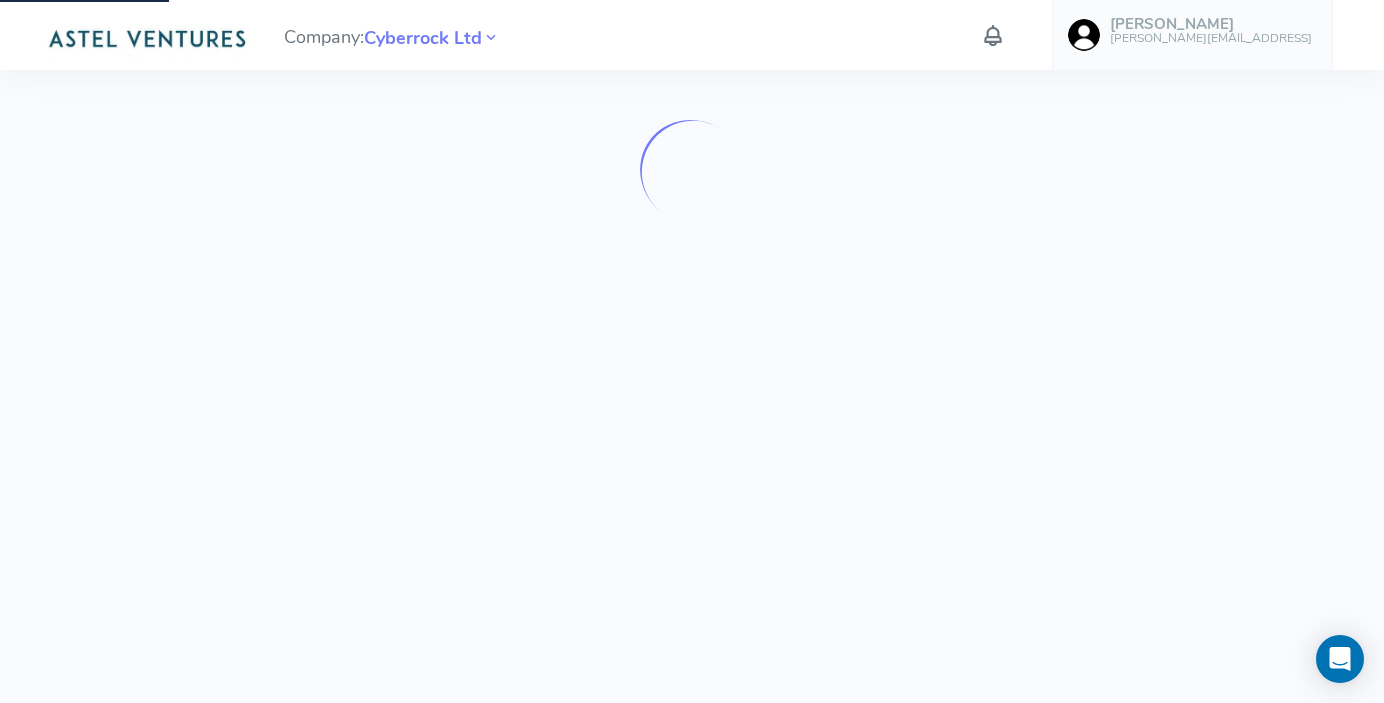 scroll, scrollTop: 0, scrollLeft: 0, axis: both 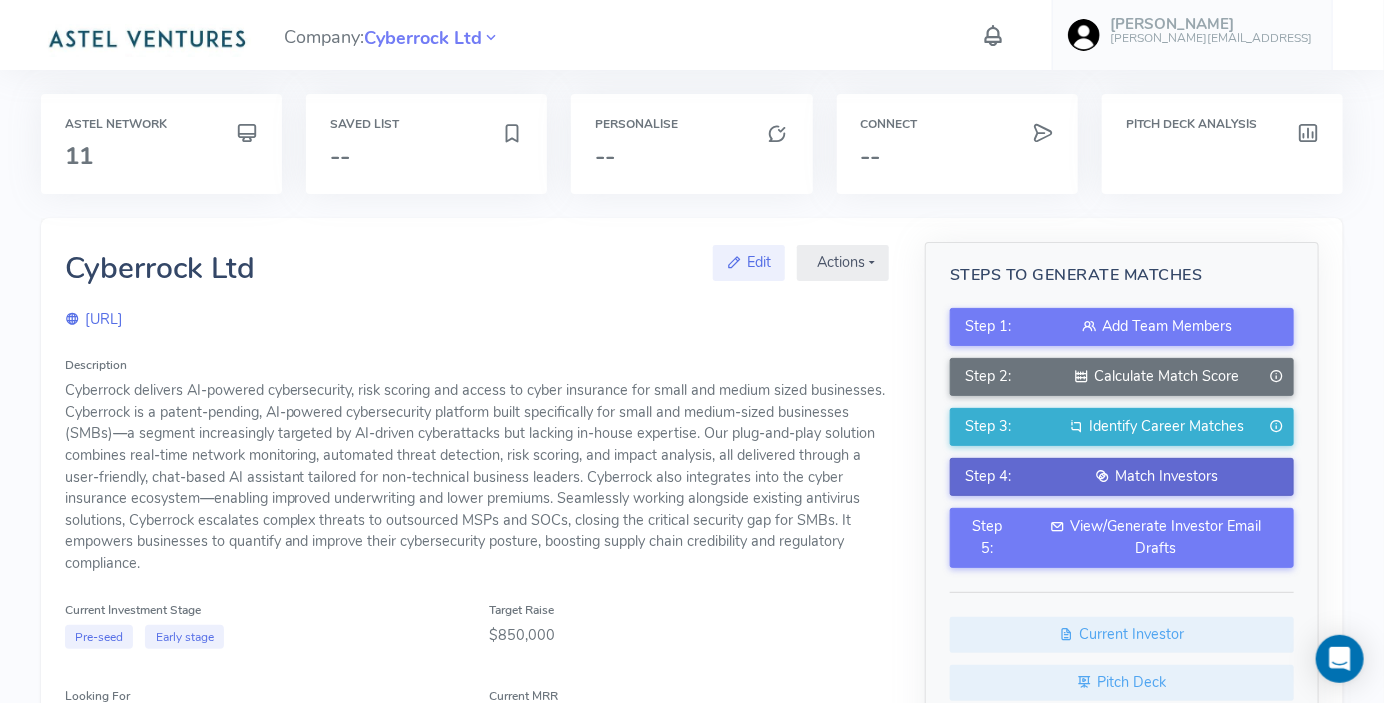 click on "Match Investors" at bounding box center (1157, 477) 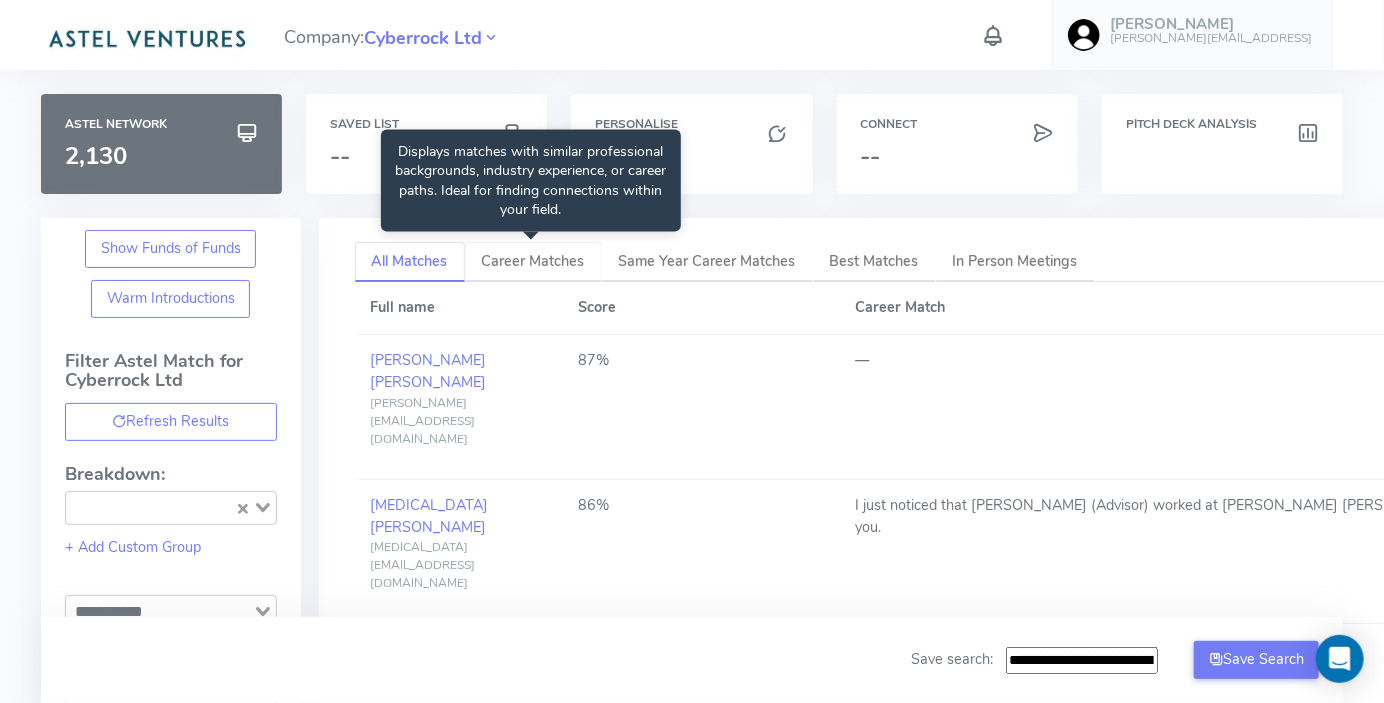click on "Career Matches" at bounding box center (533, 261) 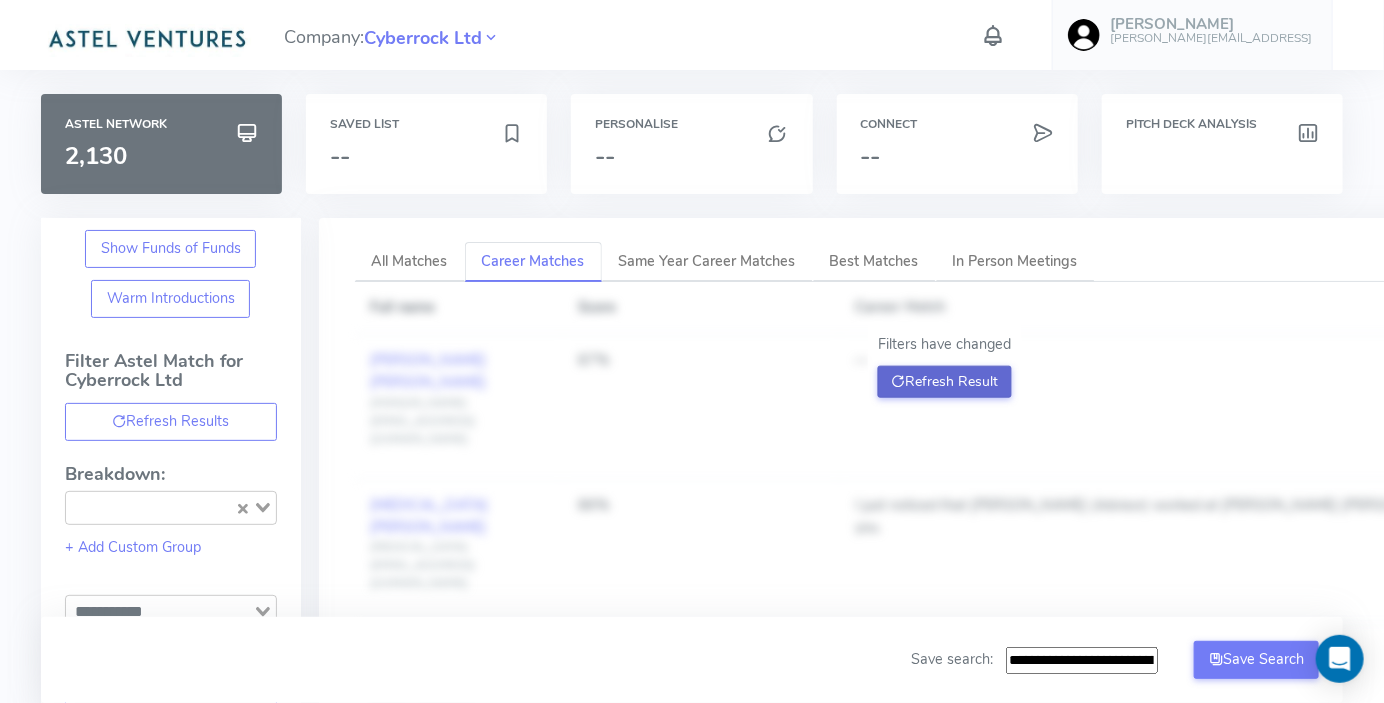 click on "Refresh Result" 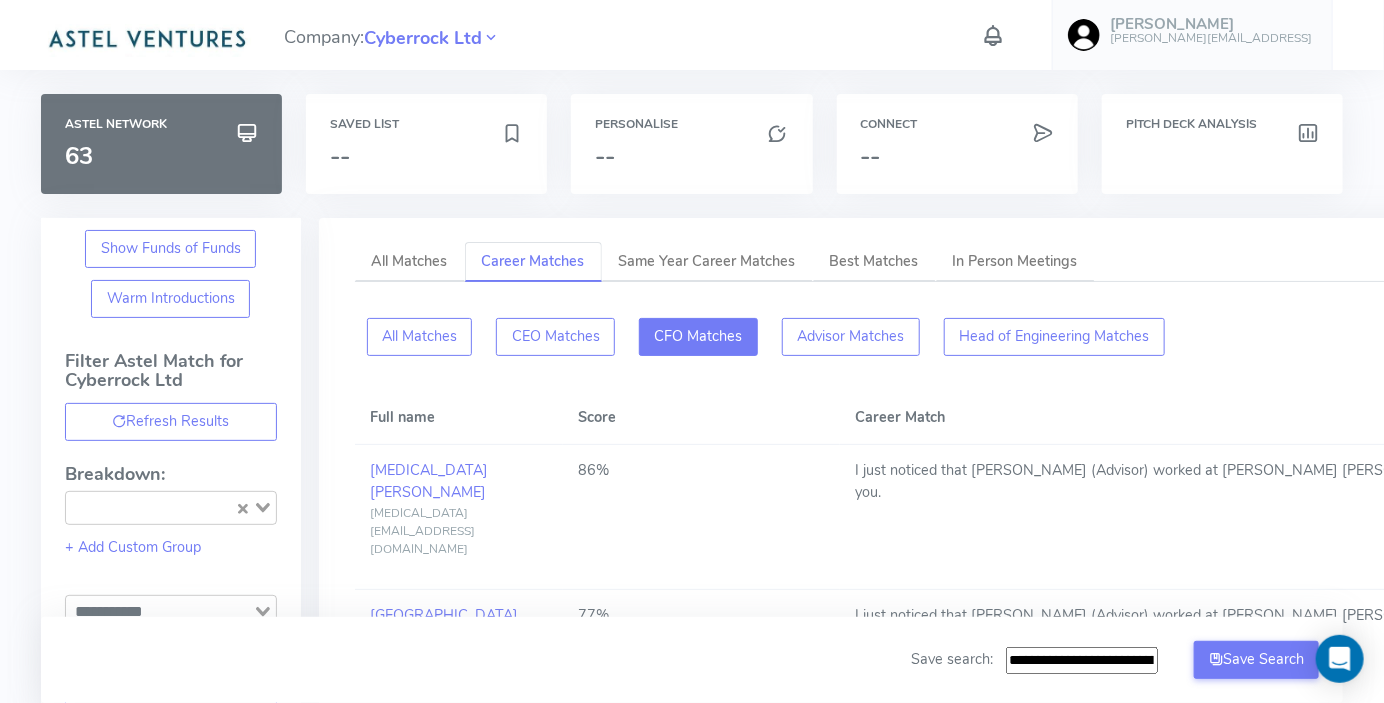 click on "CFO Matches" 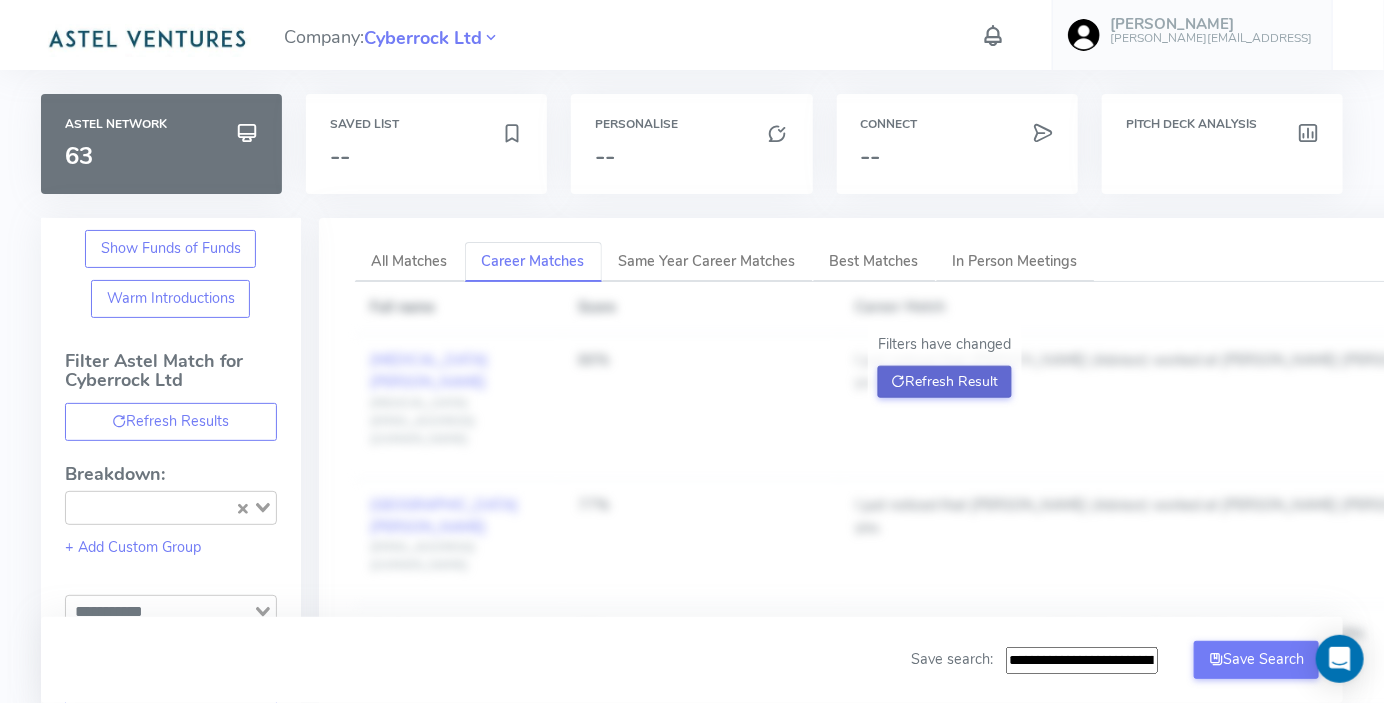 click on "Refresh Result" 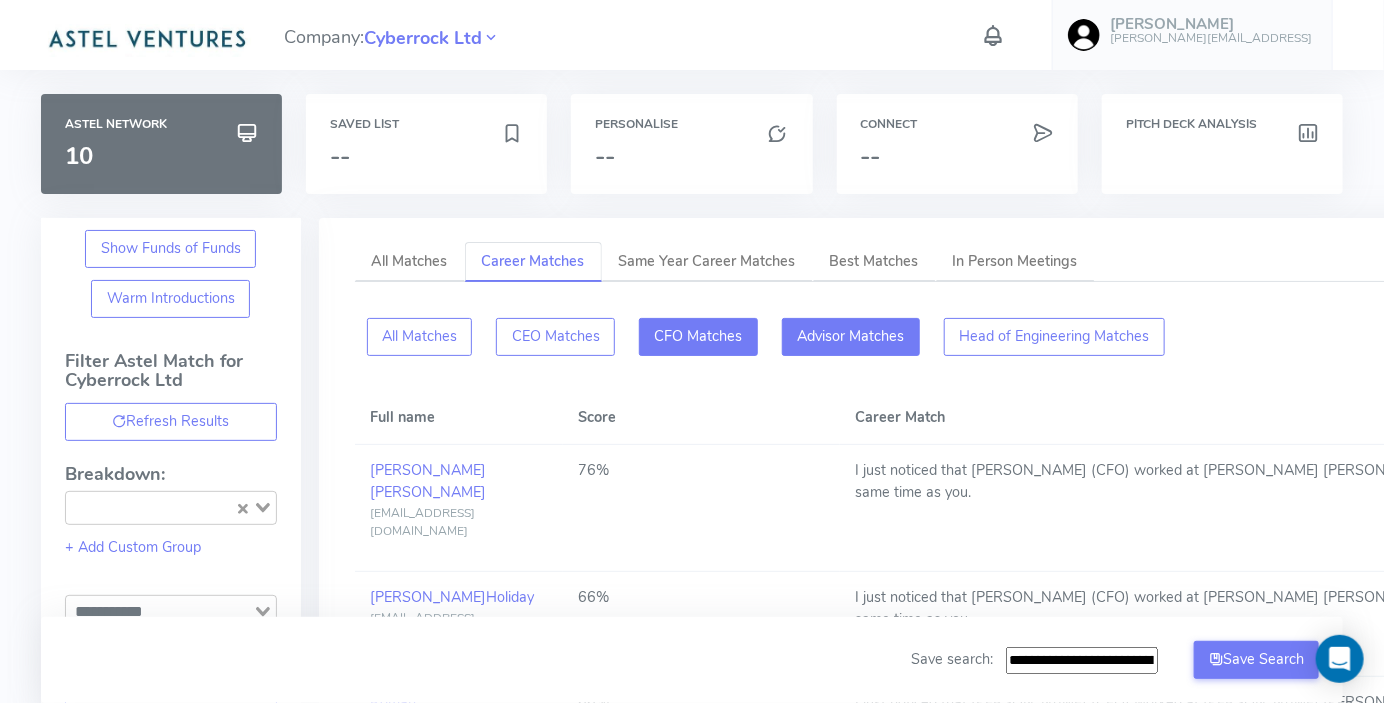 click on "Advisor Matches" 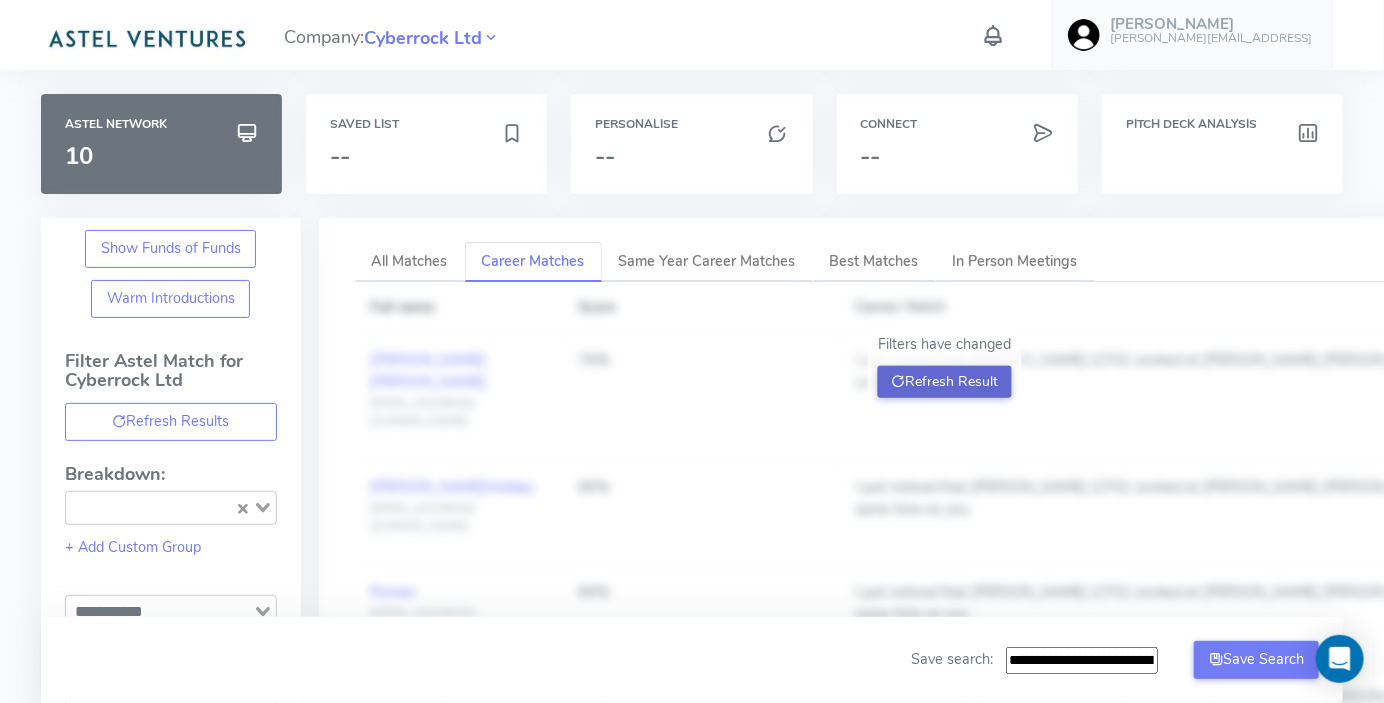 click on "Refresh Result" 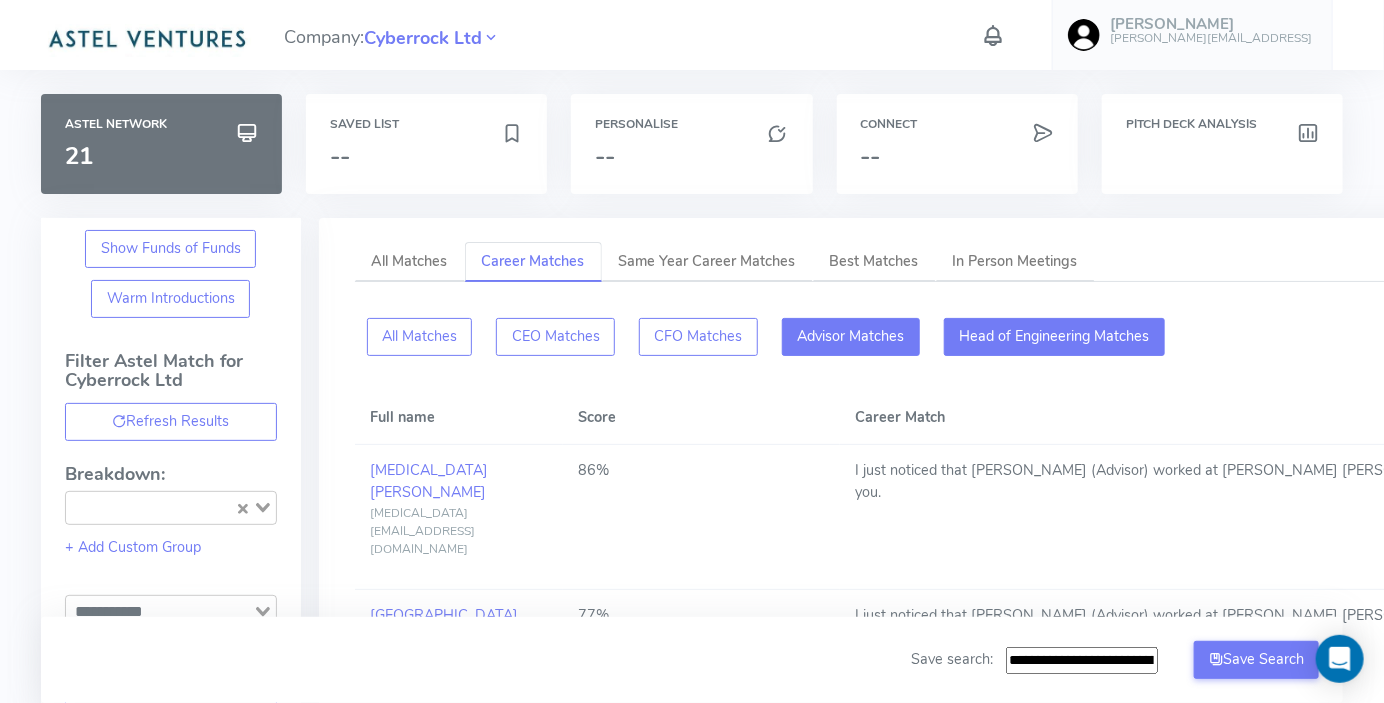 click on "Head of Engineering Matches" 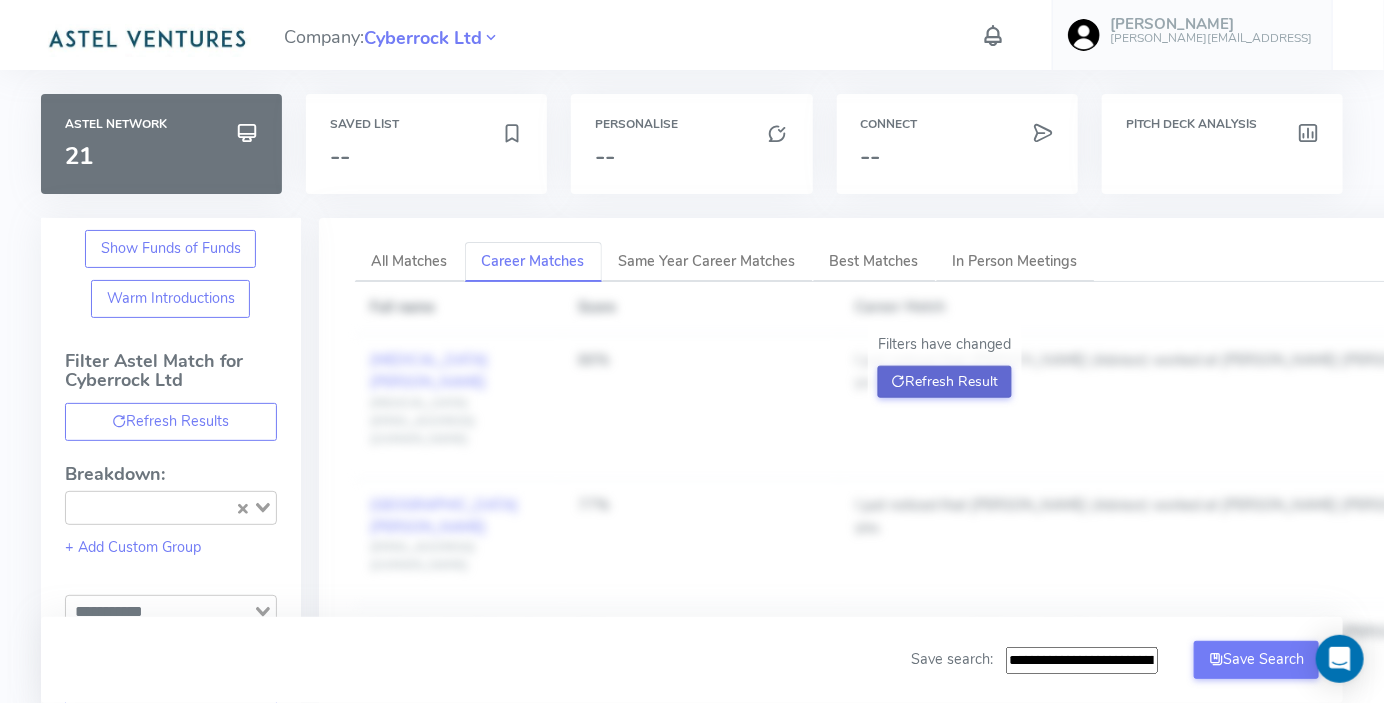 click on "Refresh Result" 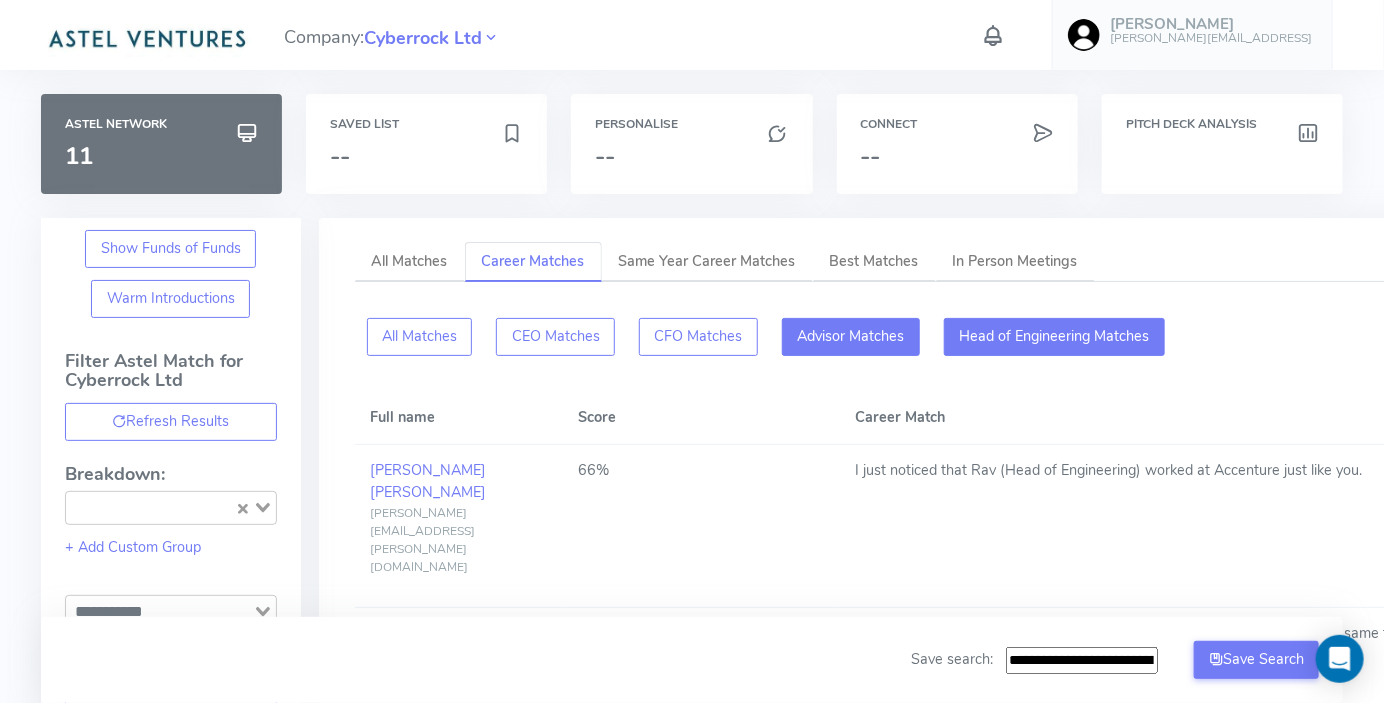 click on "Advisor Matches" 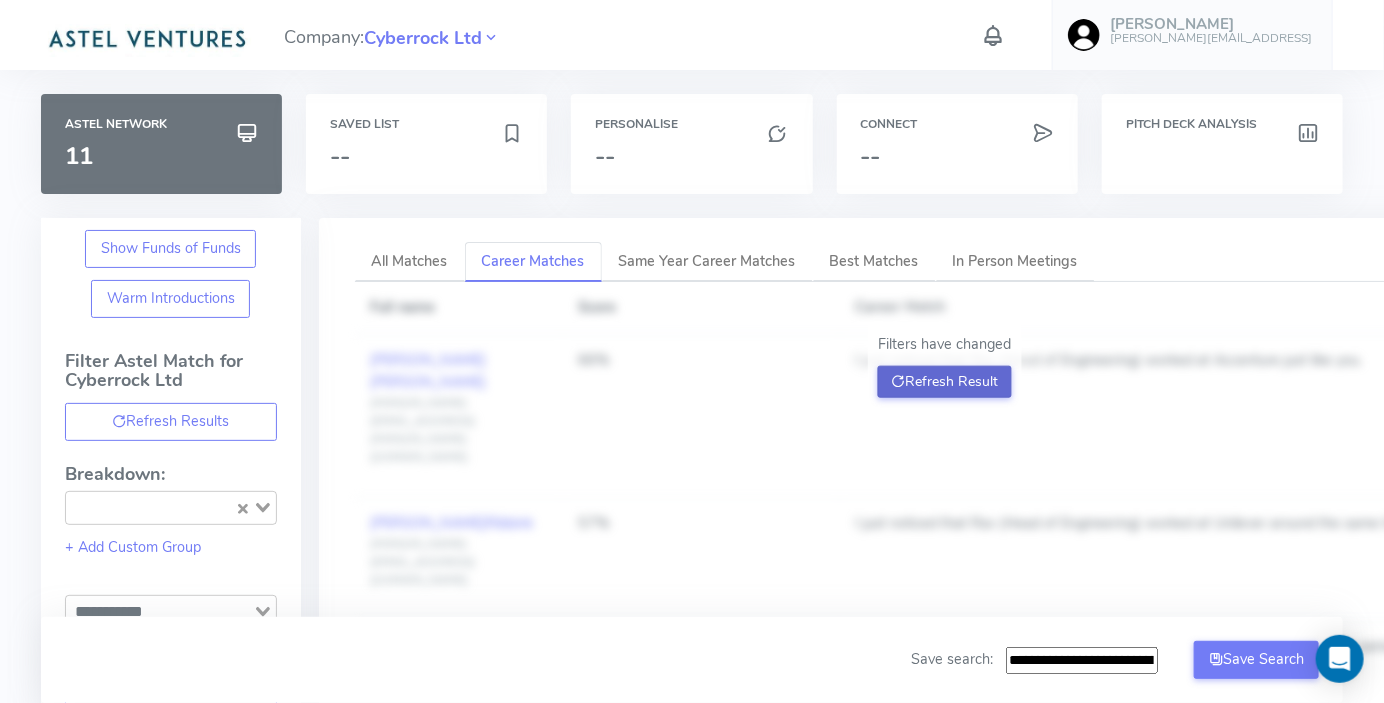 click on "Refresh Result" 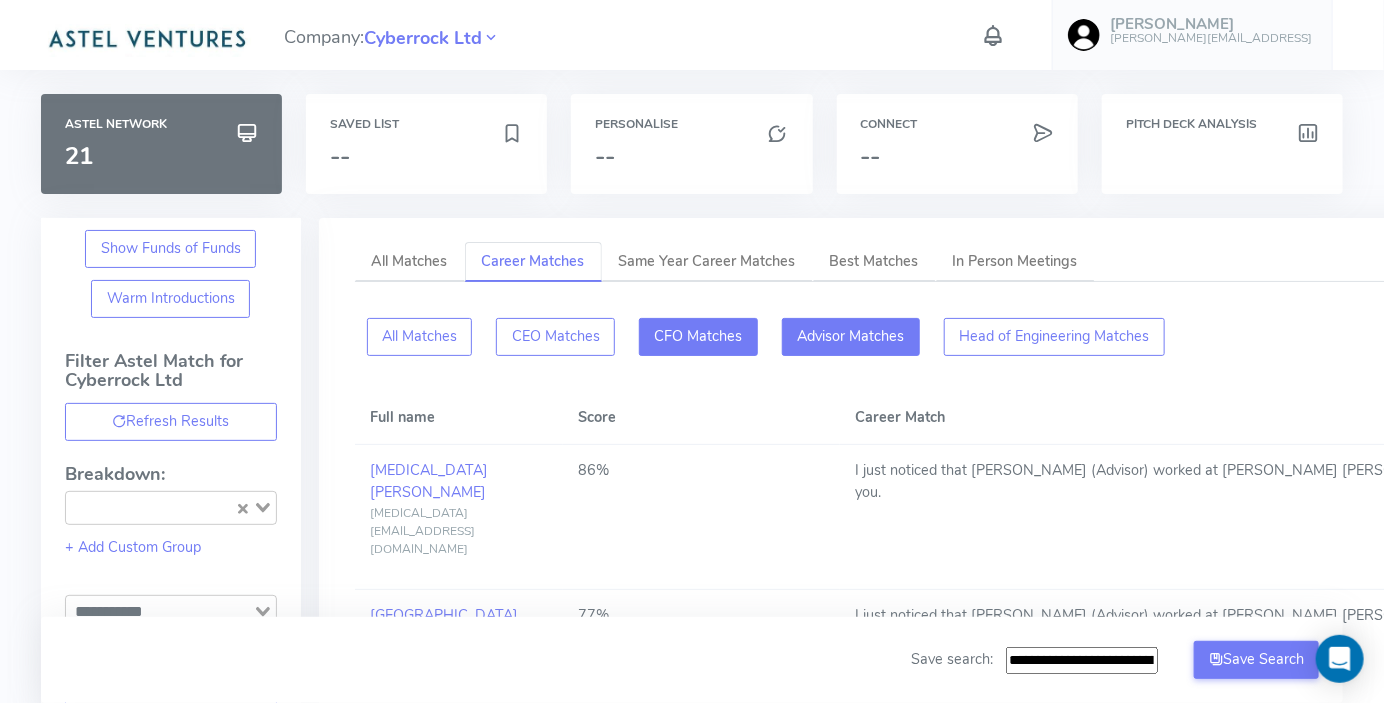 click on "CFO Matches" 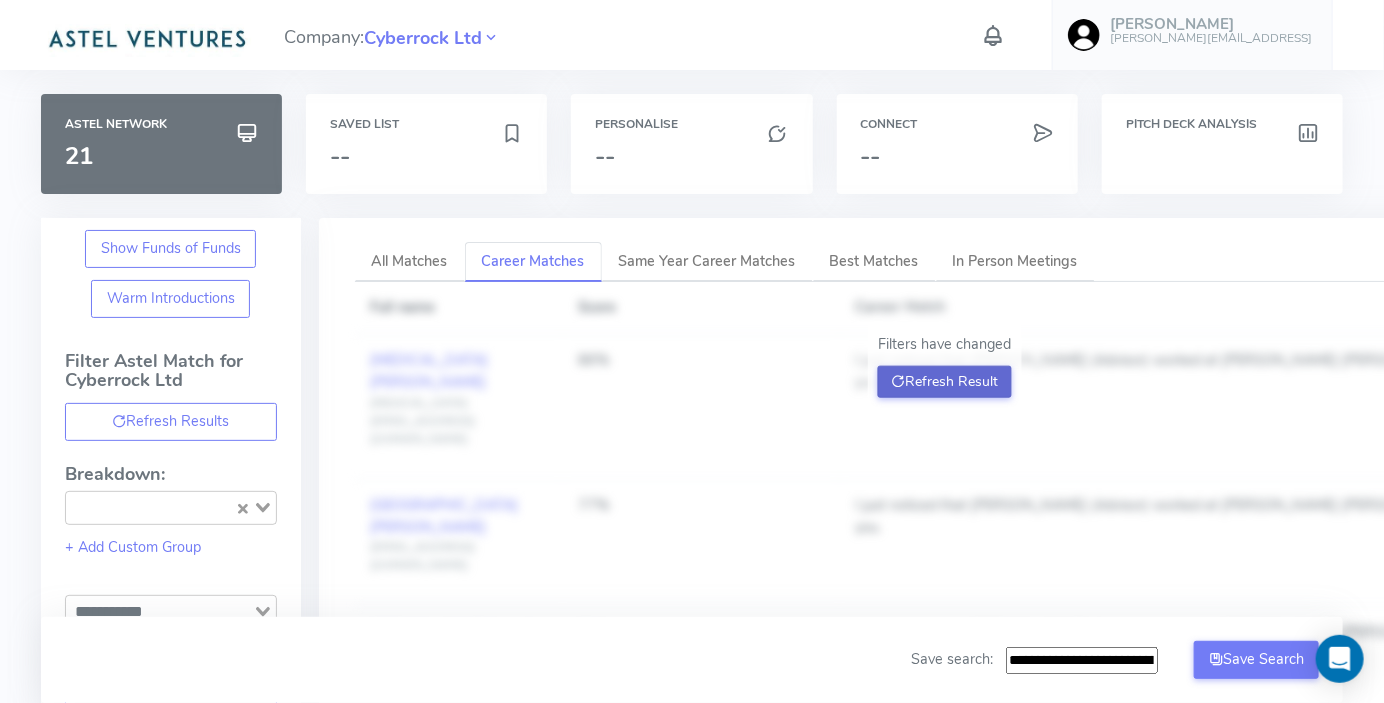 click on "Refresh Result" 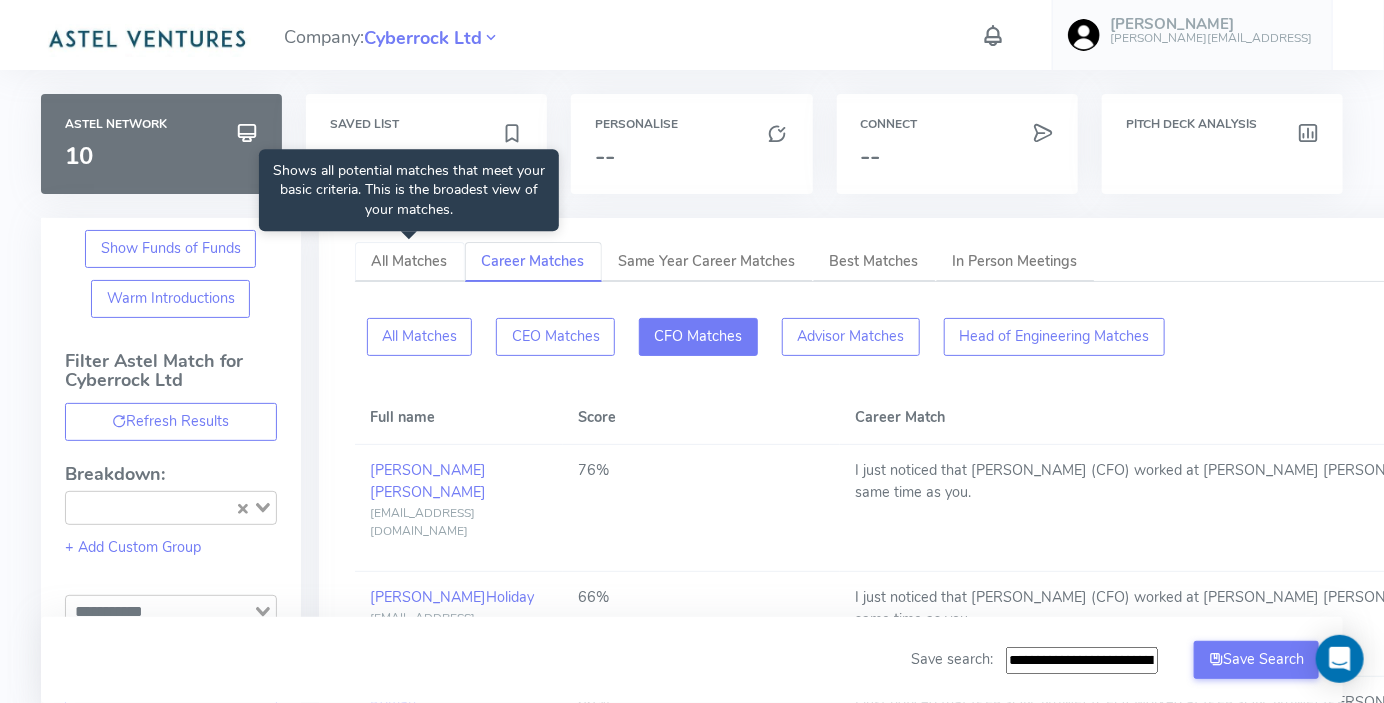 click on "All Matches" at bounding box center (410, 261) 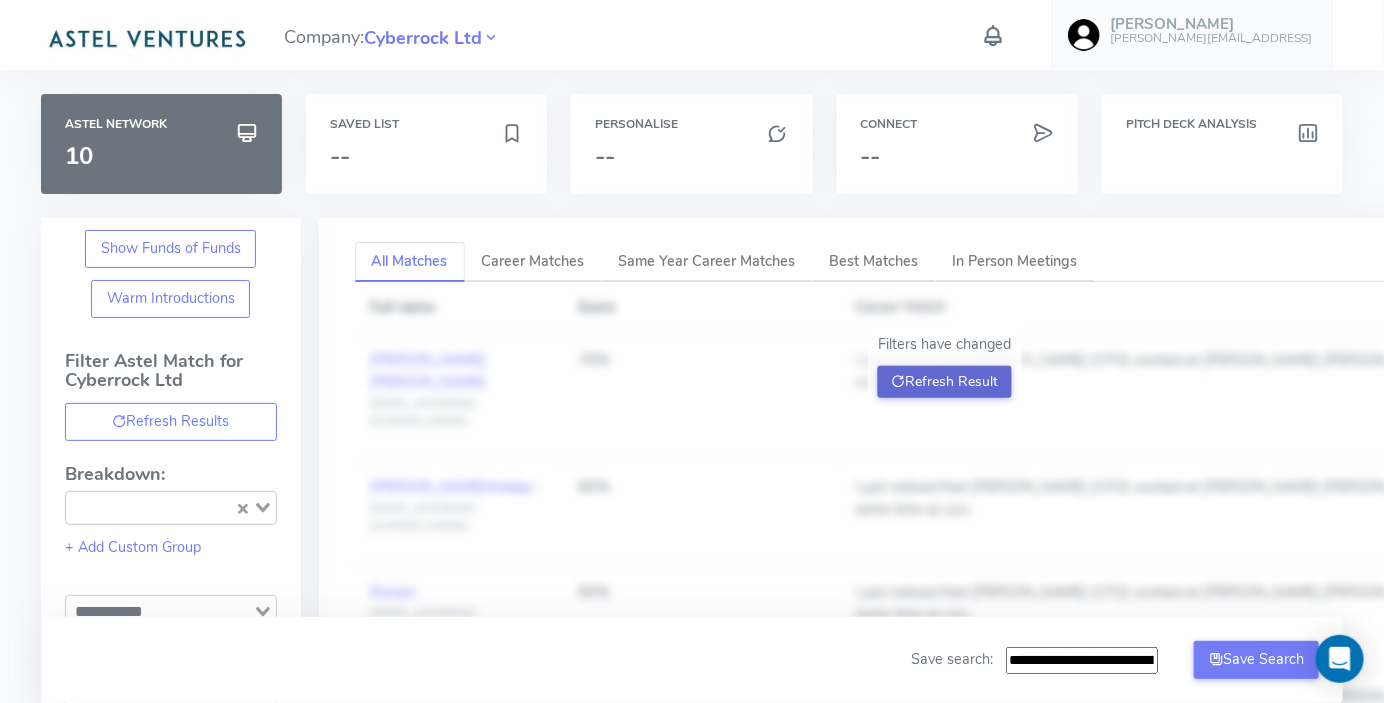 click on "Refresh Result" 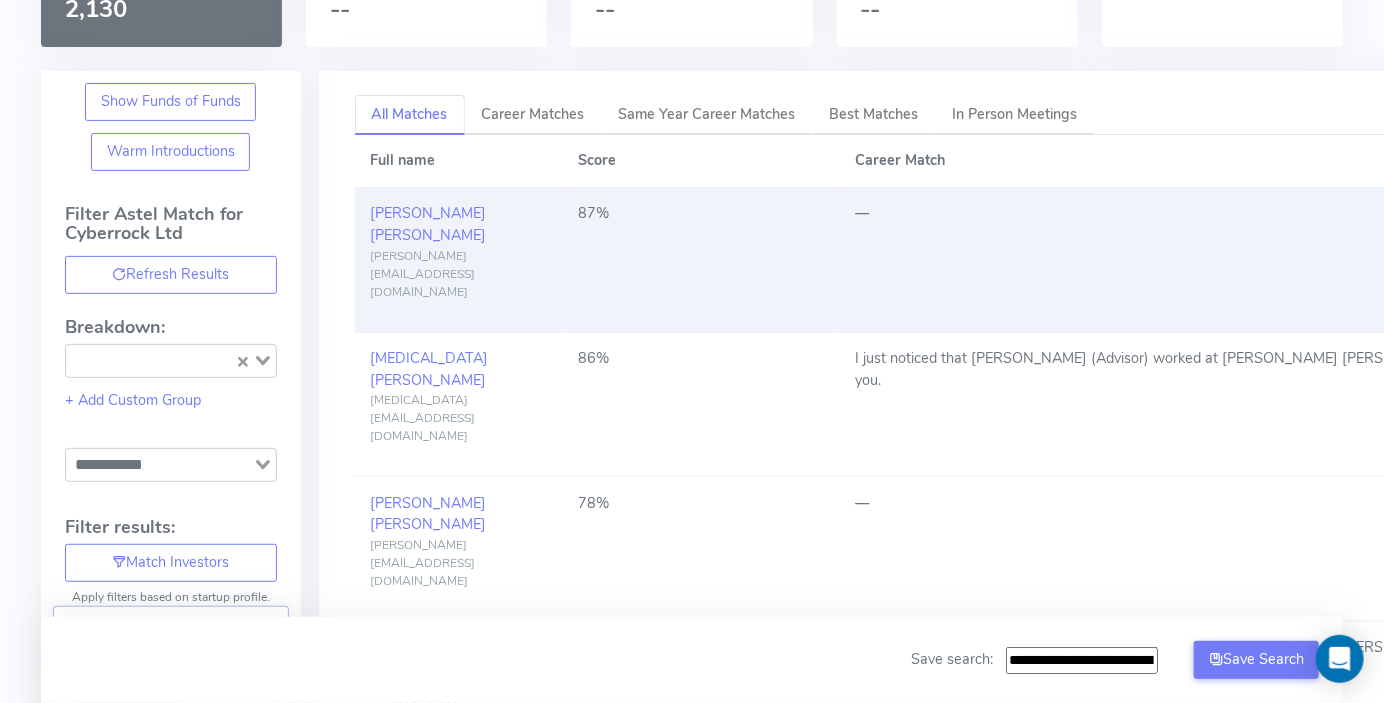 scroll, scrollTop: 0, scrollLeft: 0, axis: both 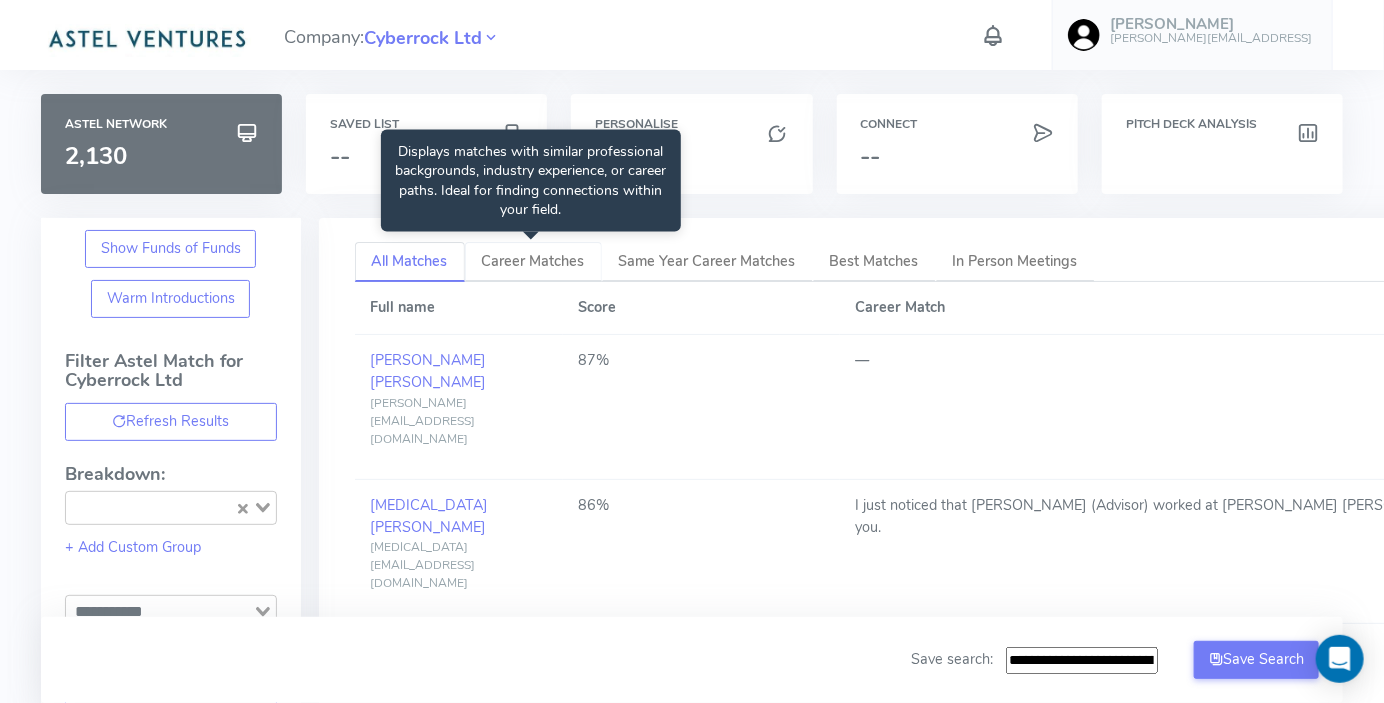 click on "Career Matches" at bounding box center [533, 261] 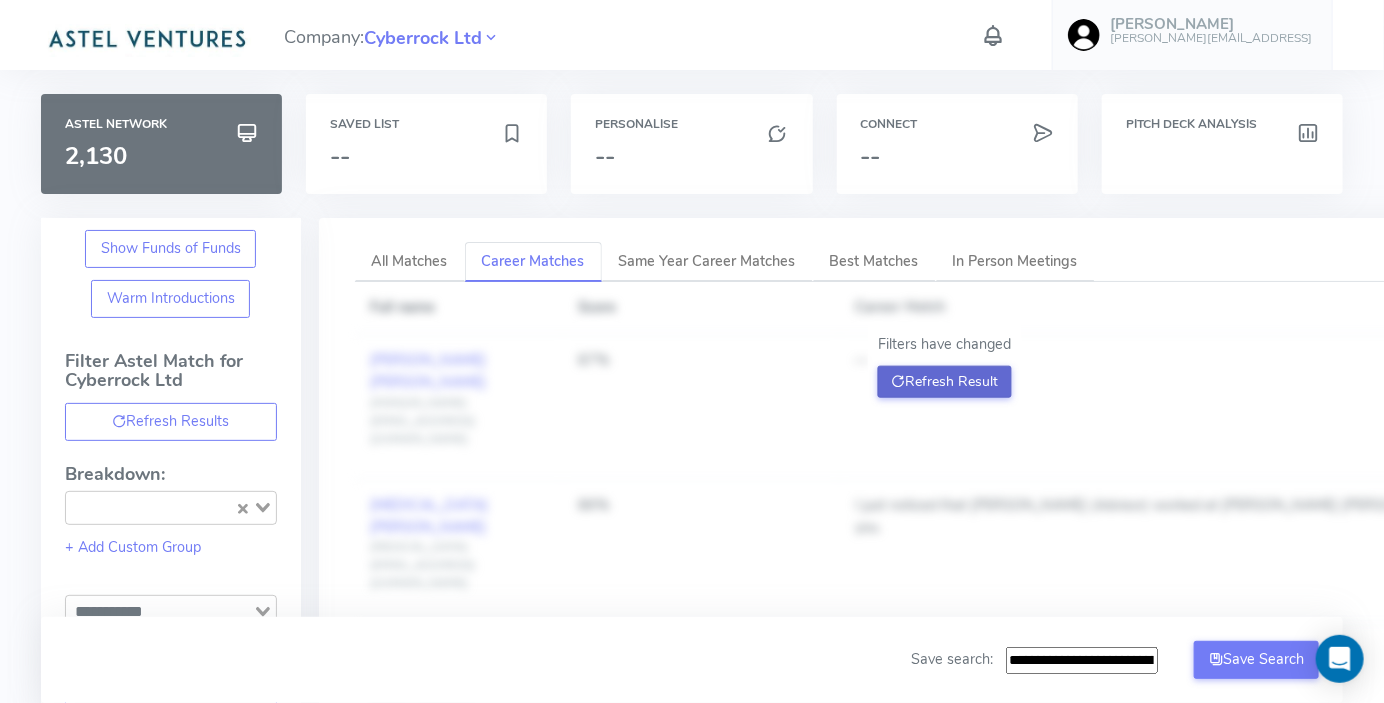 click on "Refresh Result" 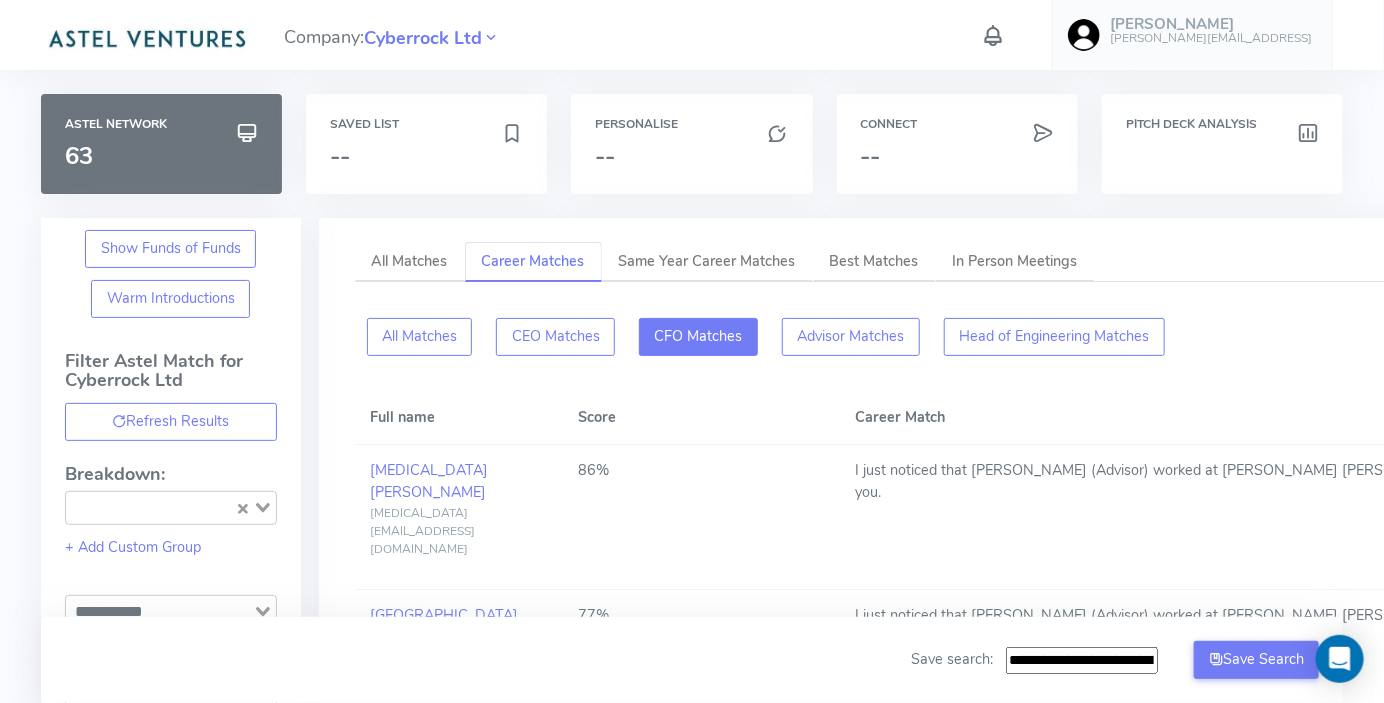 click on "CFO Matches" 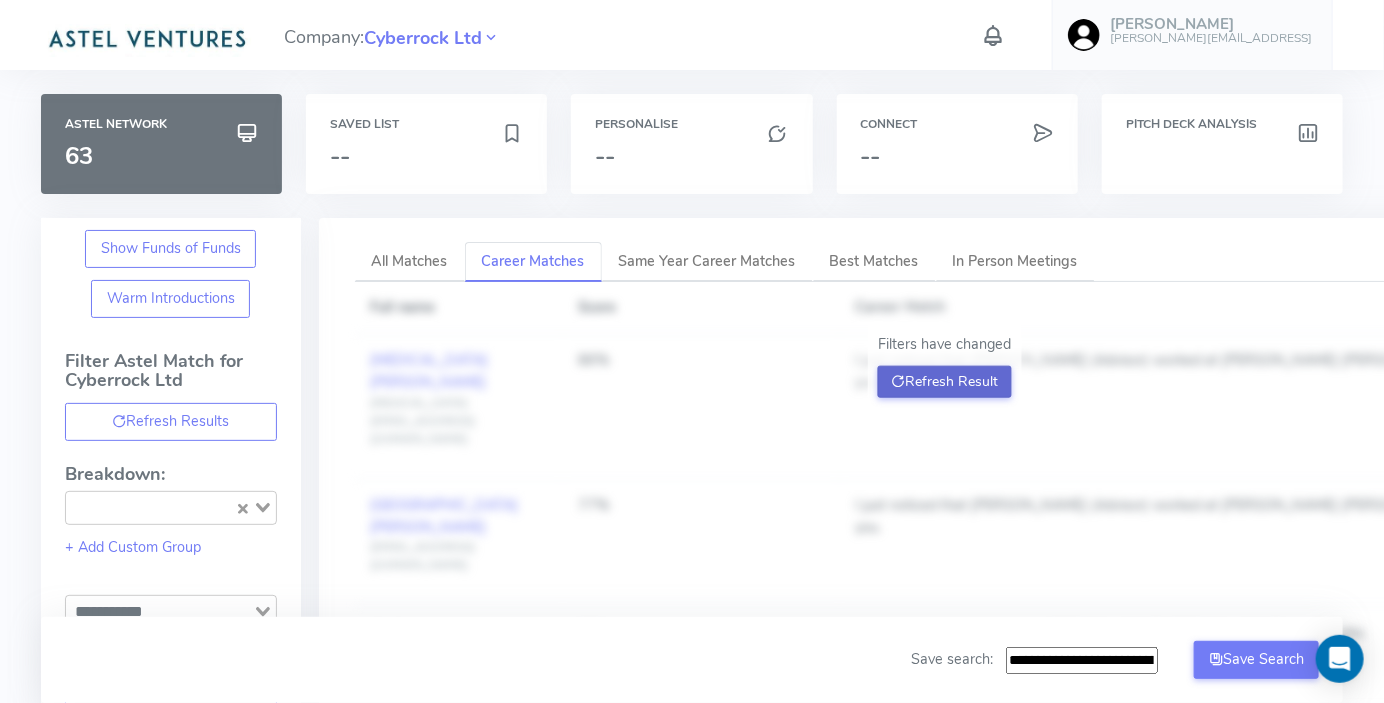 click on "Refresh Result" 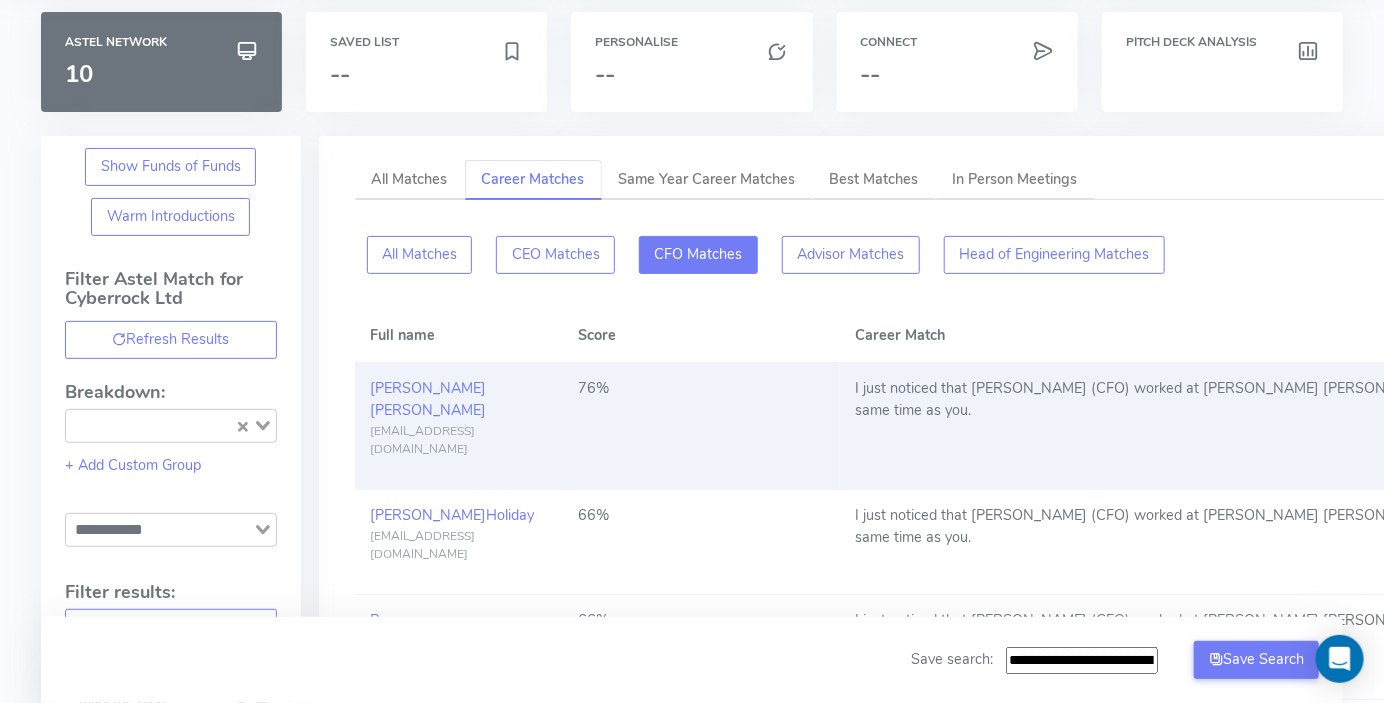 scroll, scrollTop: 0, scrollLeft: 0, axis: both 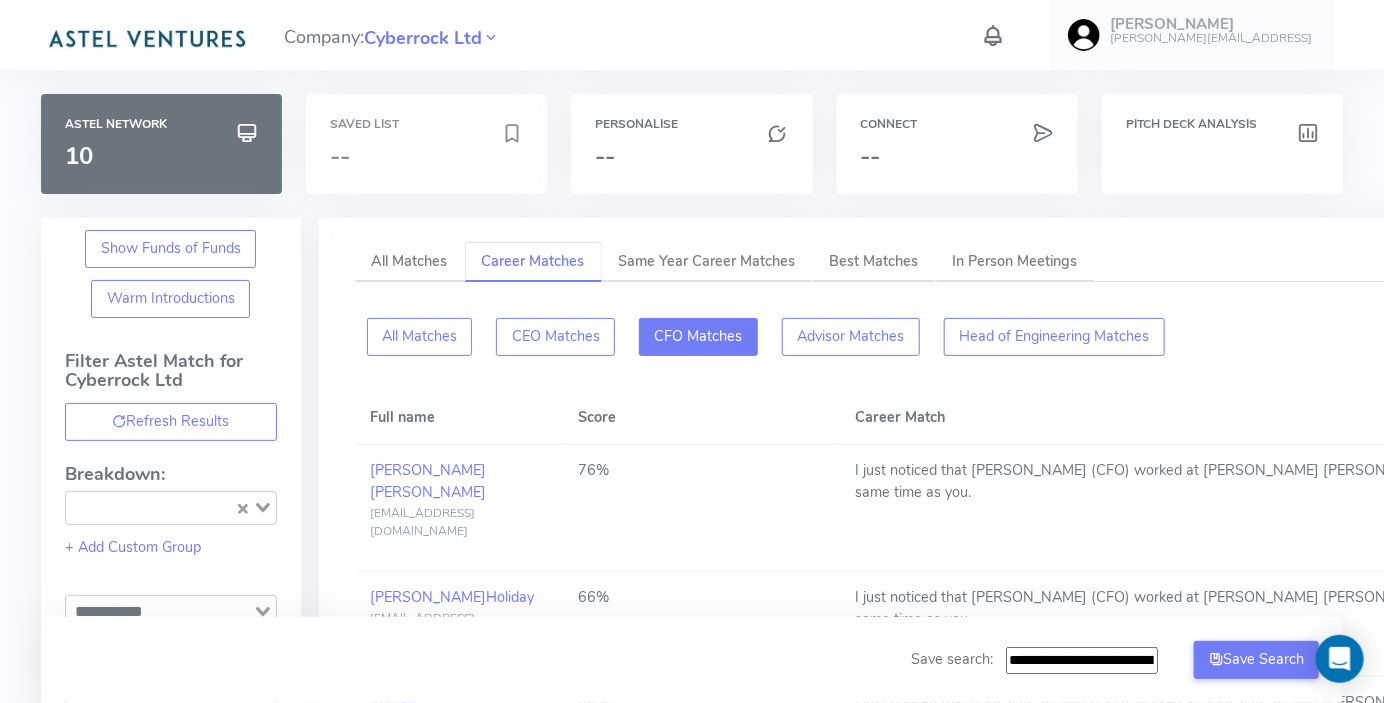 click on "Saved List" at bounding box center [426, 124] 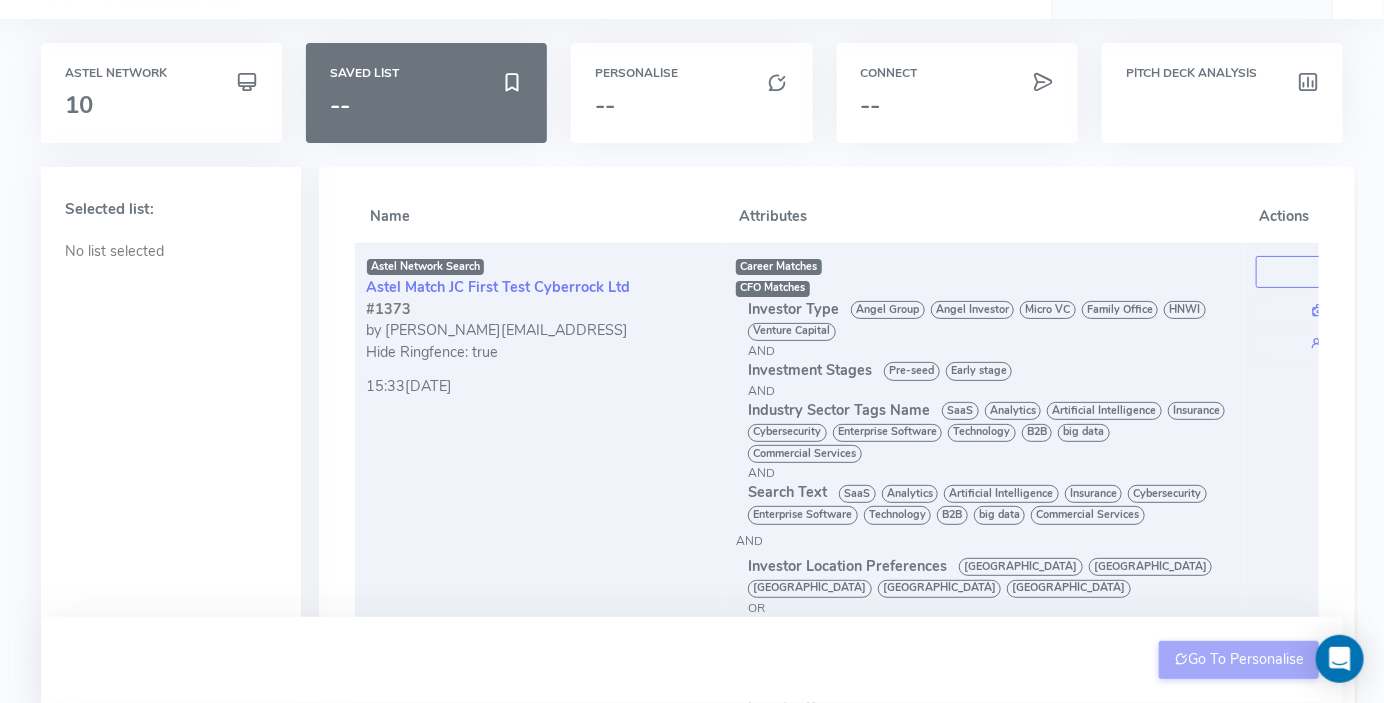 scroll, scrollTop: 0, scrollLeft: 0, axis: both 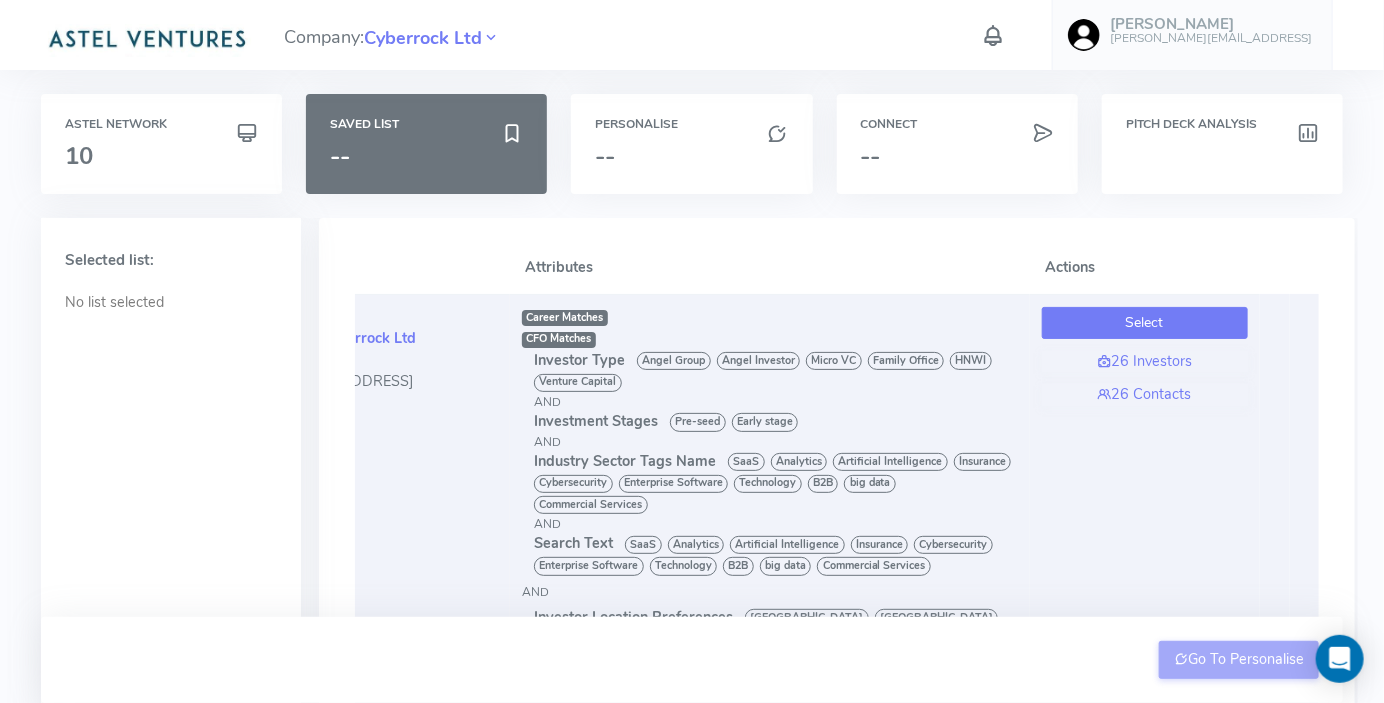 click on "Select" at bounding box center (1145, 323) 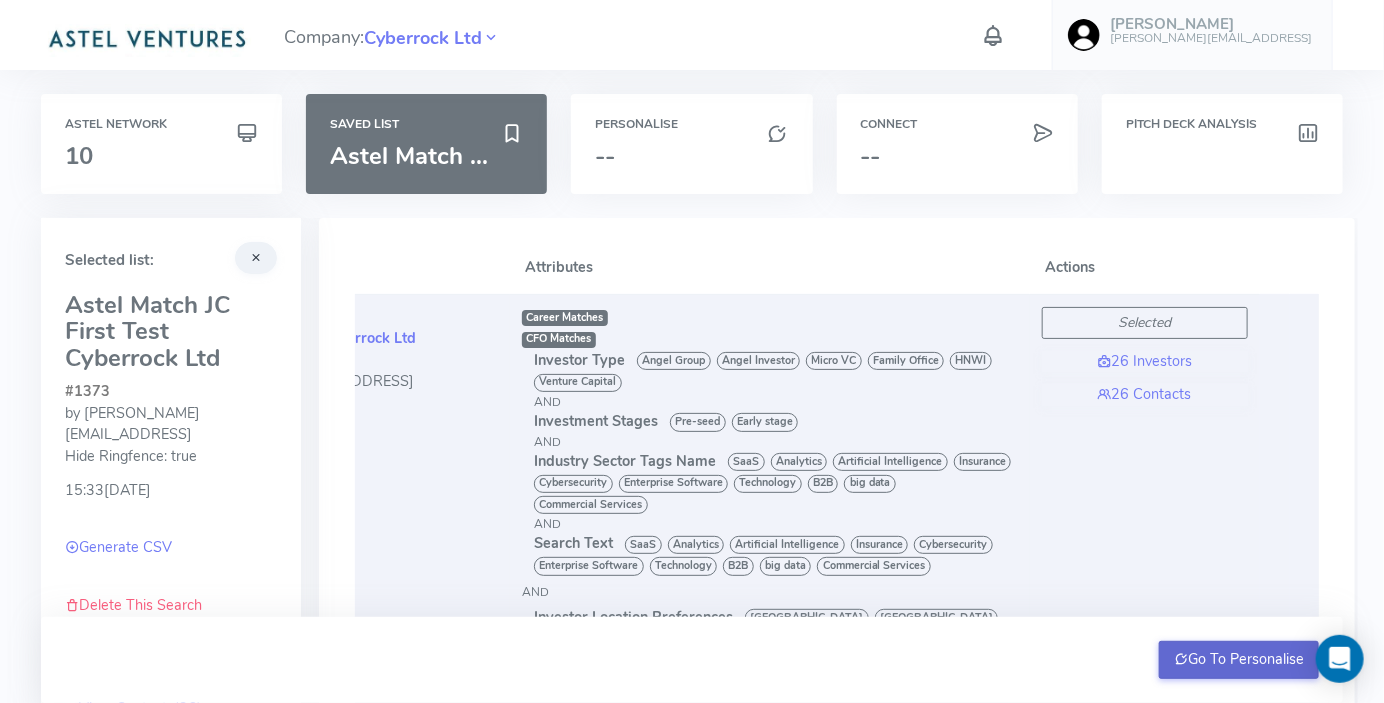 click on "Go To Personalise" at bounding box center (1239, 660) 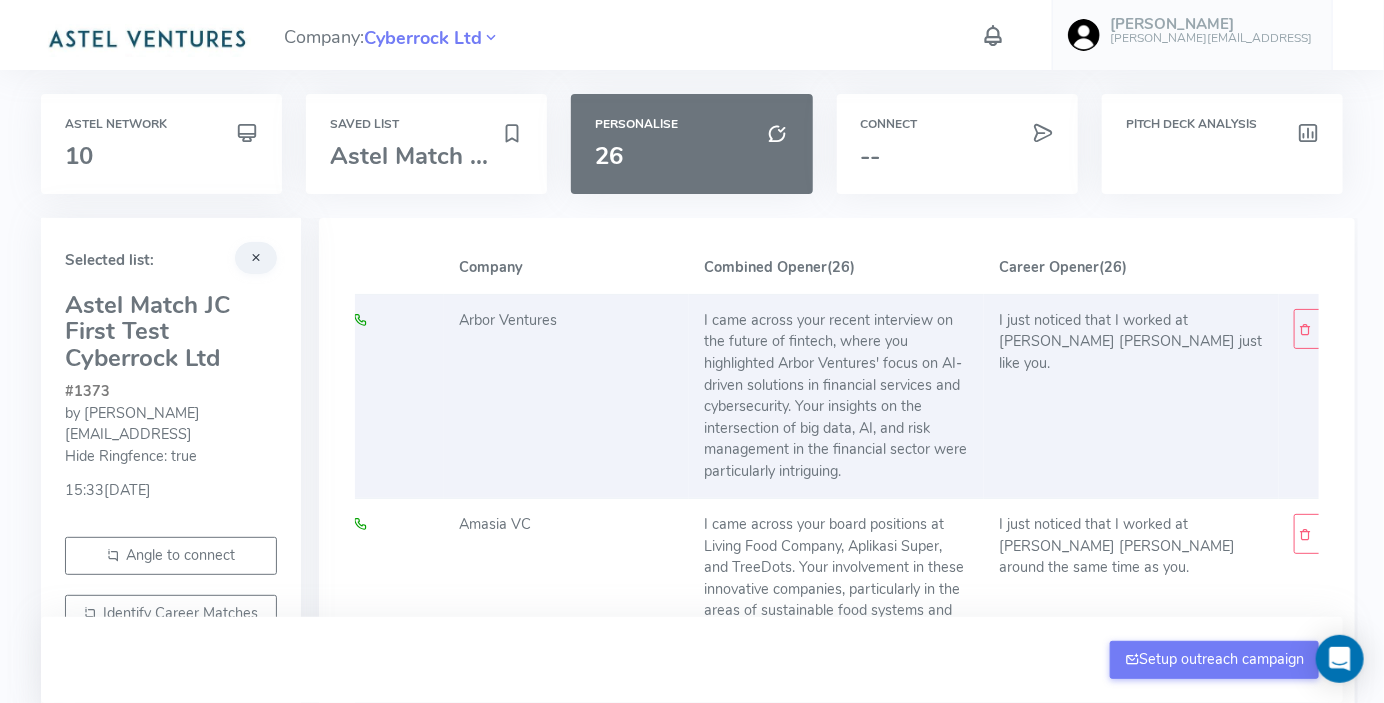 scroll, scrollTop: 0, scrollLeft: 214, axis: horizontal 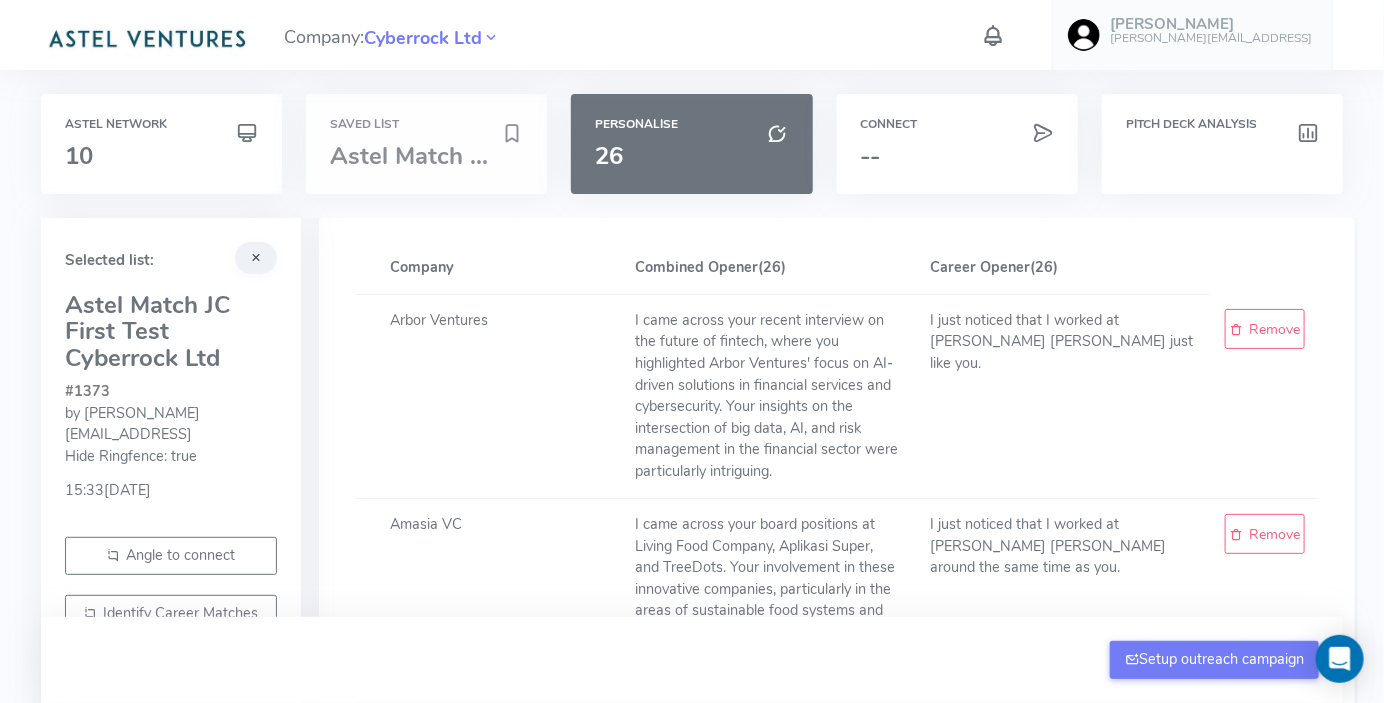 click on "Astel Match ..." at bounding box center [409, 156] 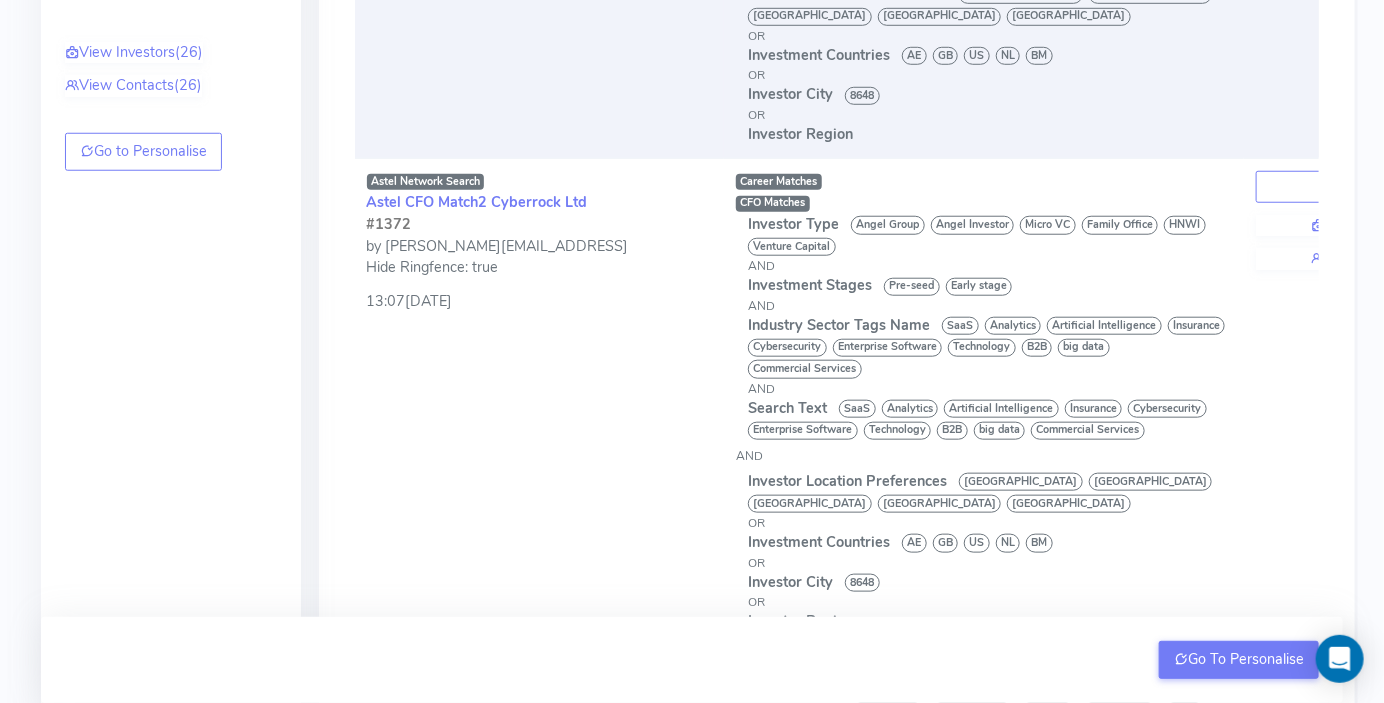 scroll, scrollTop: 622, scrollLeft: 0, axis: vertical 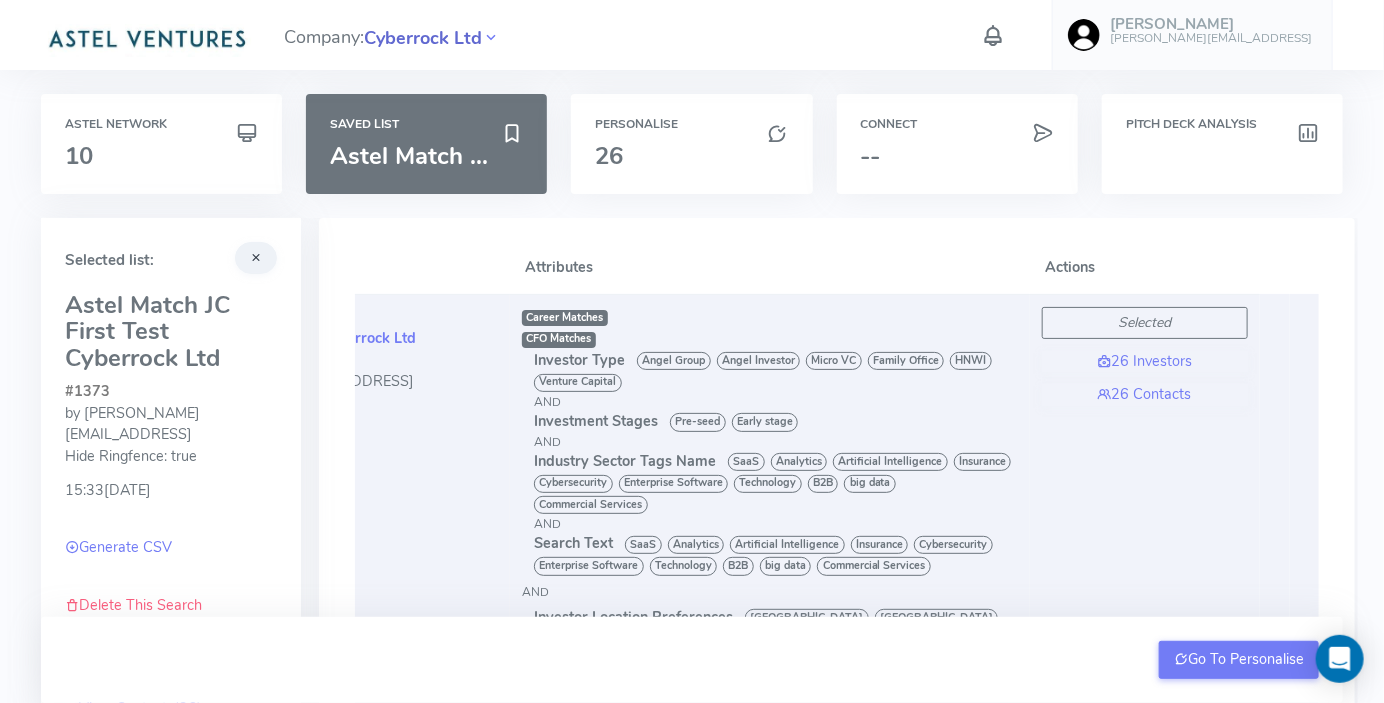 click on "Cyberrock Ltd" at bounding box center [423, 38] 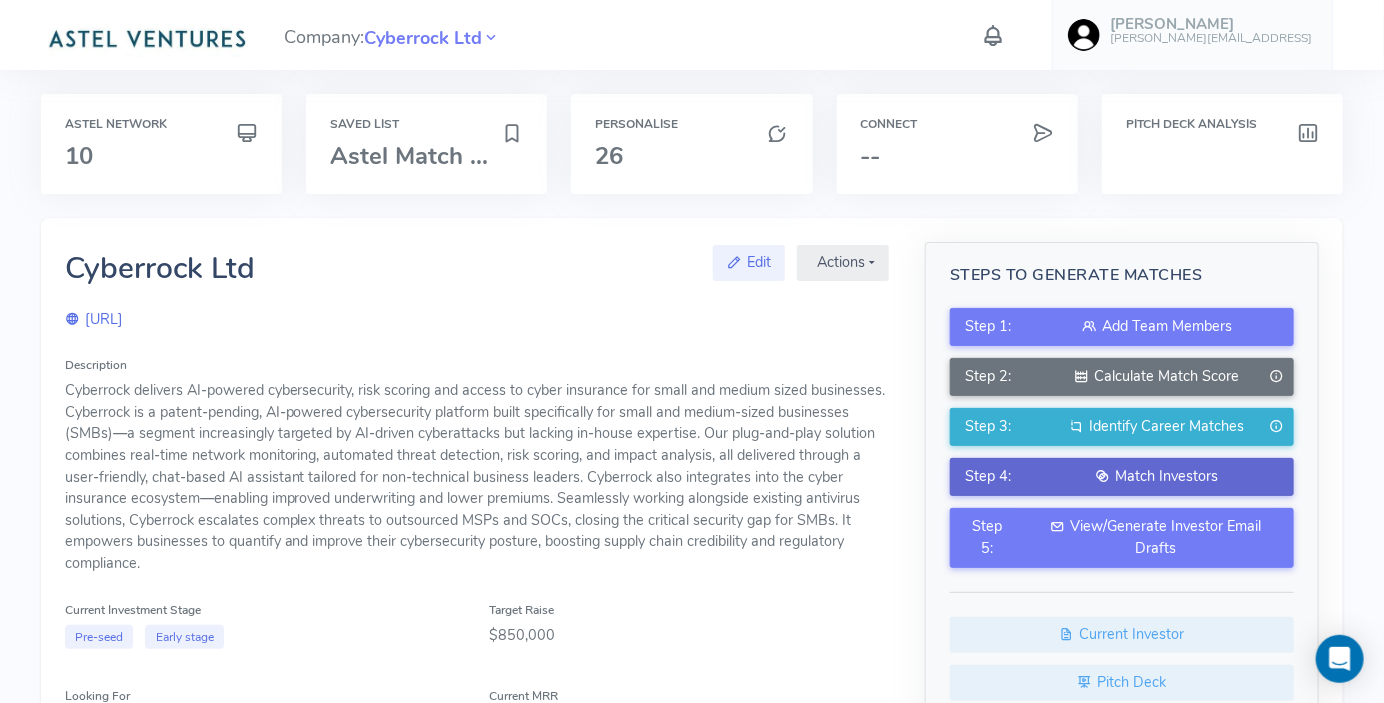 click on "Match Investors" at bounding box center [1157, 477] 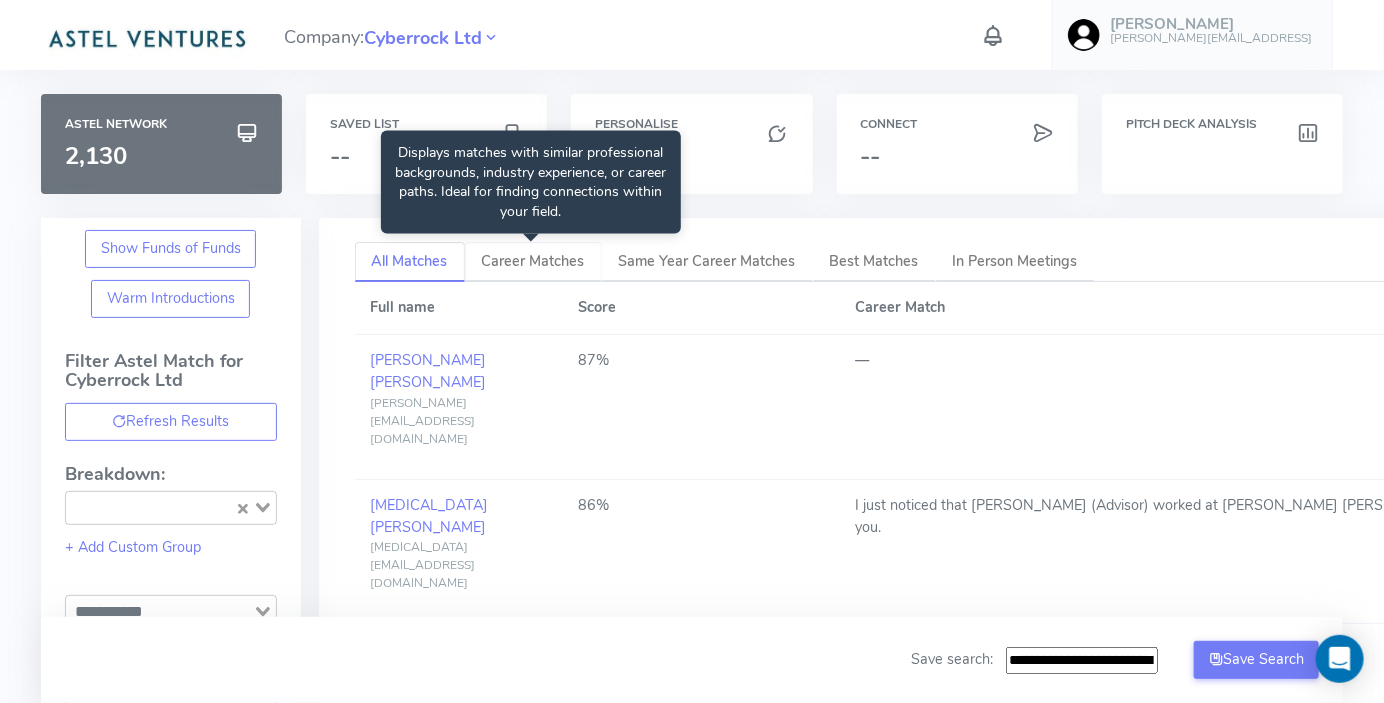 click on "Career Matches" at bounding box center (533, 261) 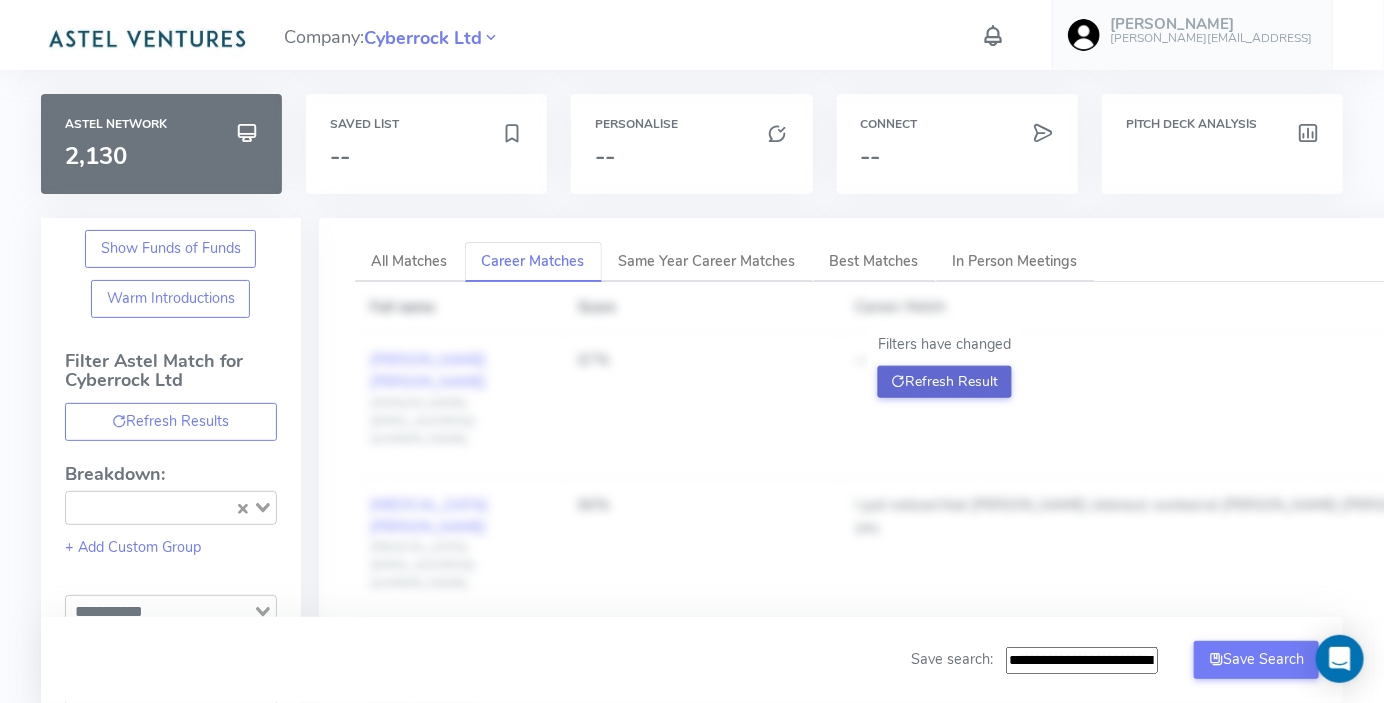 click on "Refresh Result" 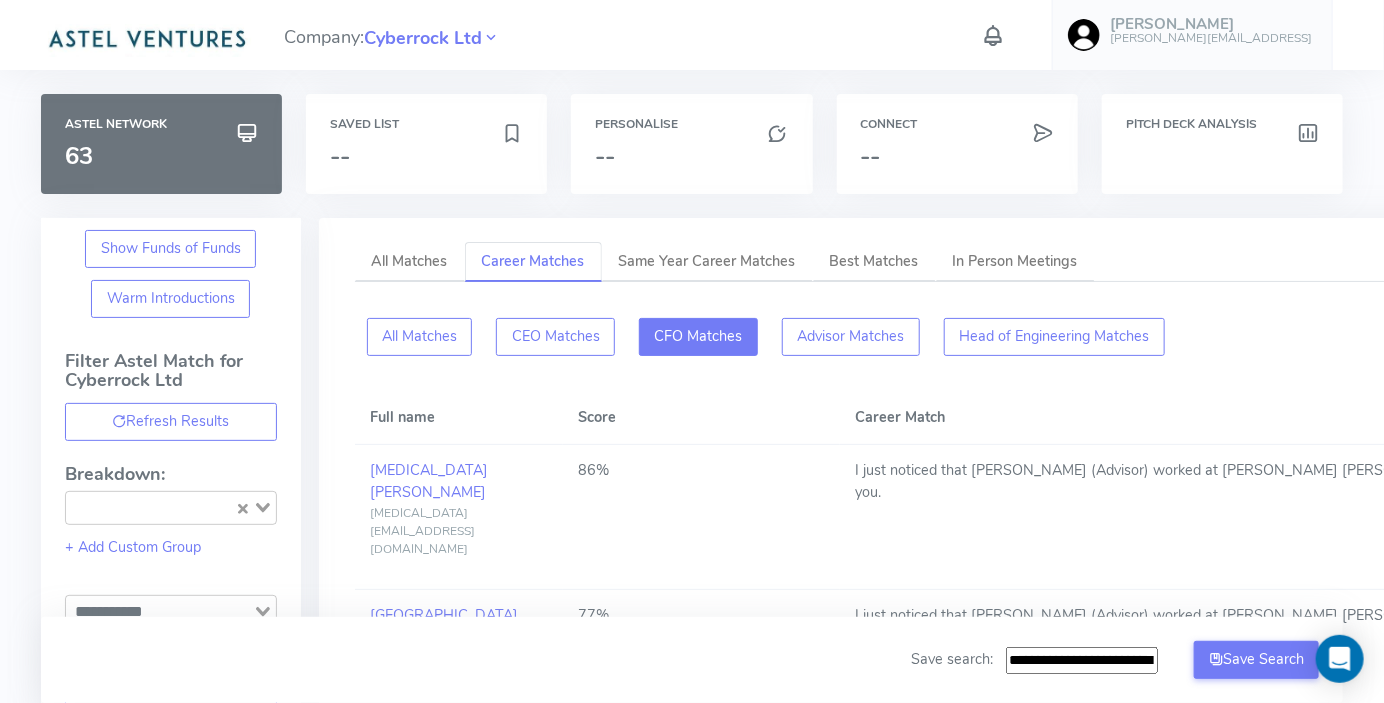 click on "CFO Matches" 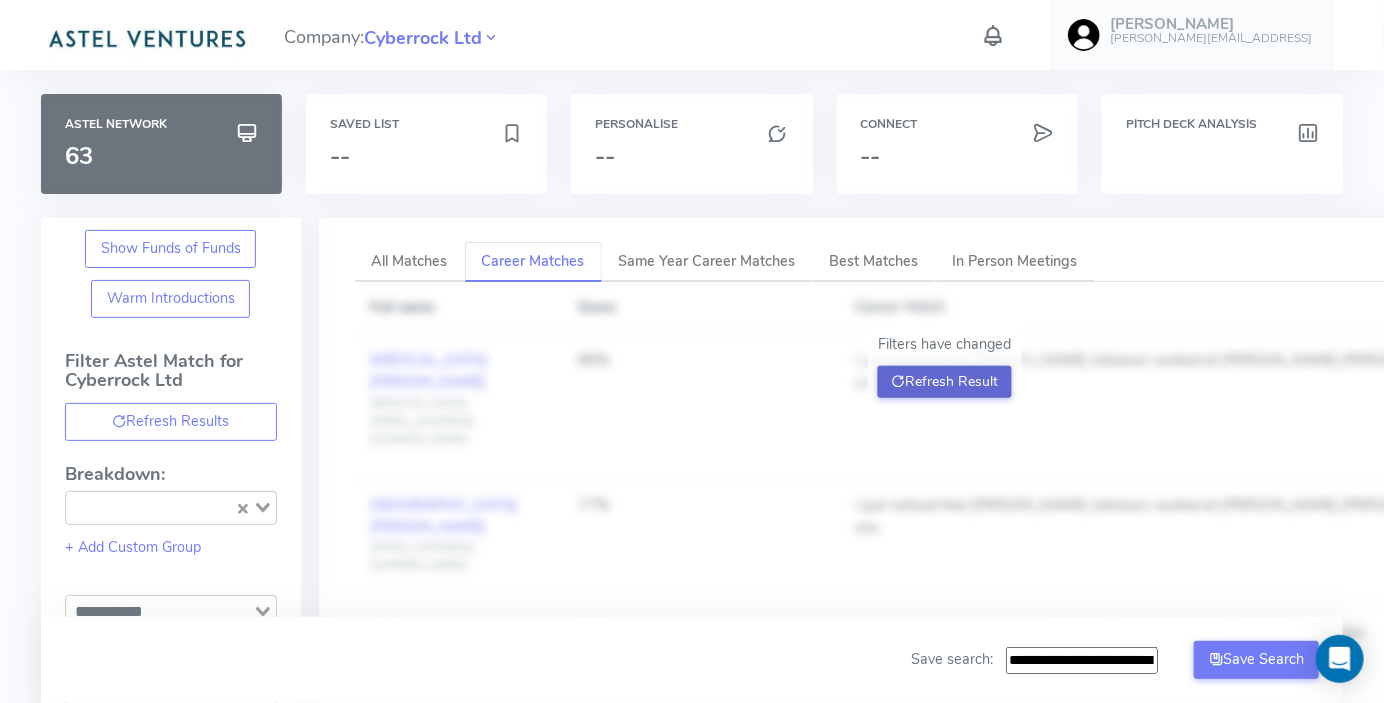 click on "Refresh Result" 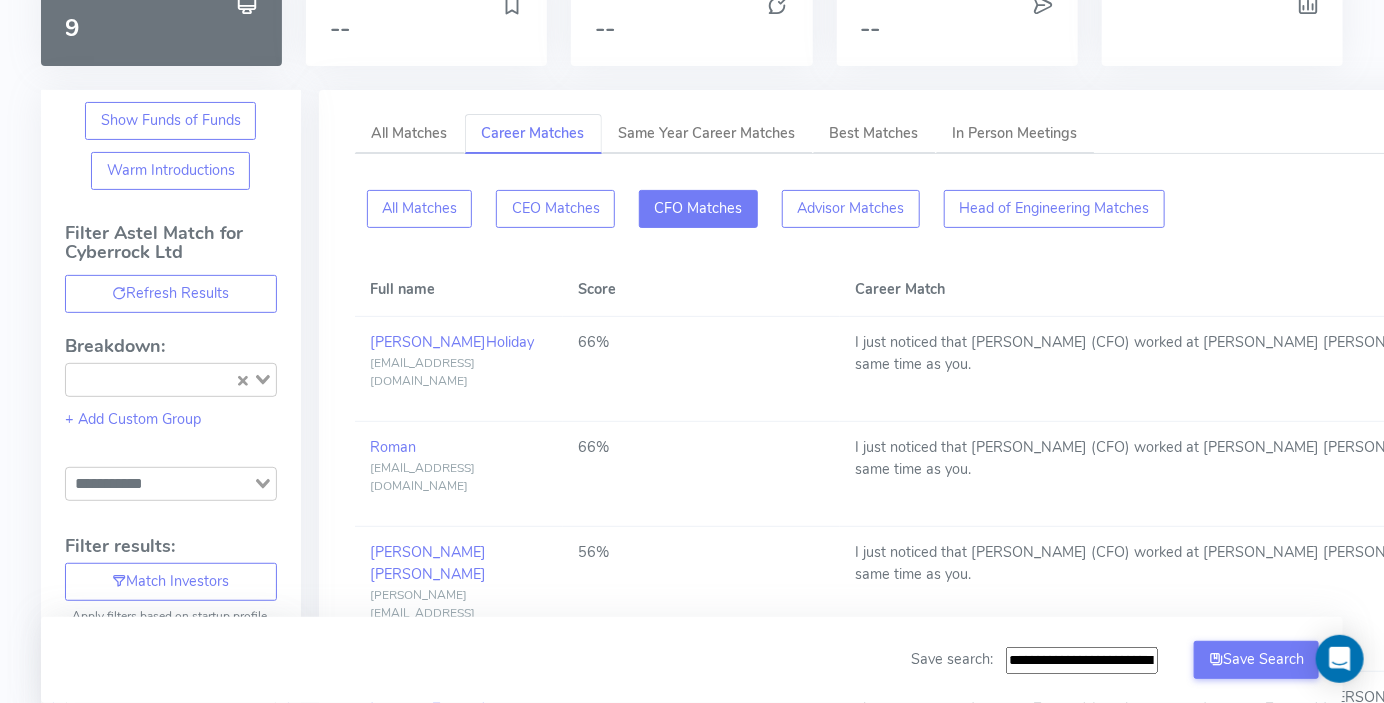 scroll, scrollTop: 134, scrollLeft: 0, axis: vertical 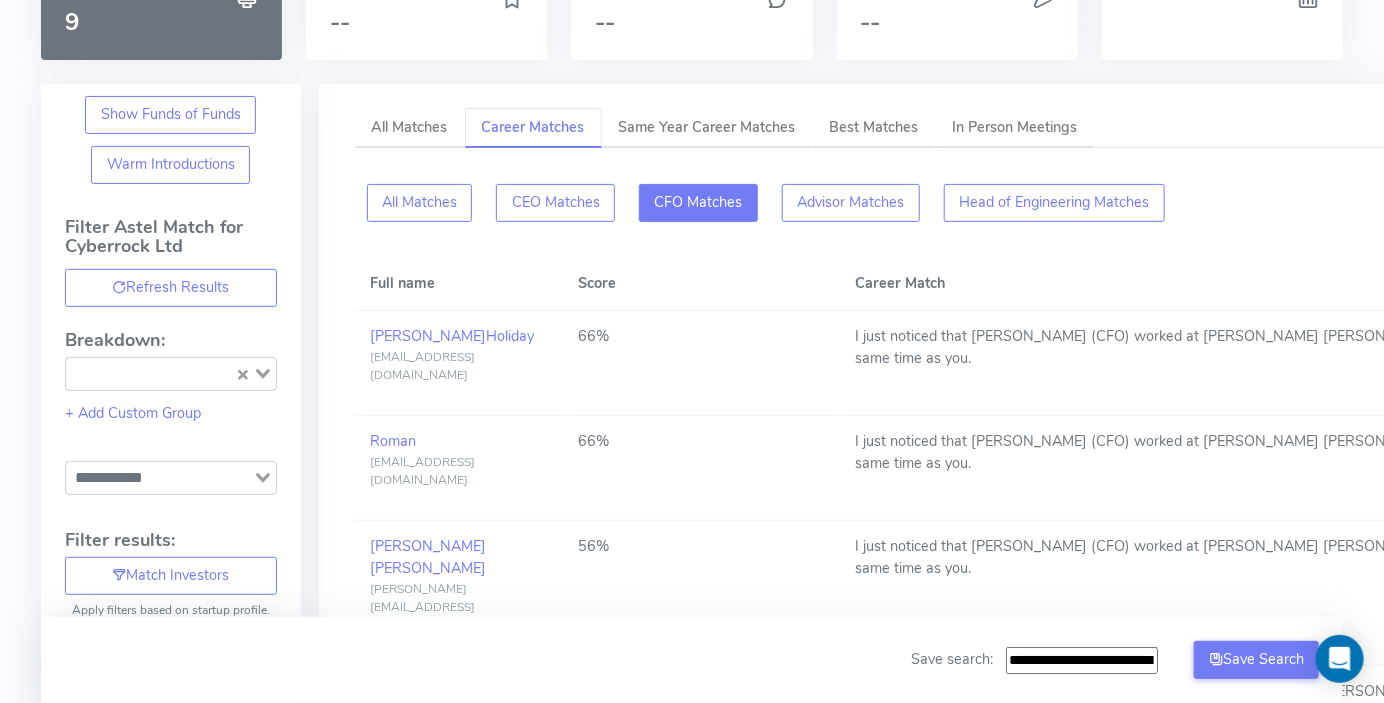 click on "**********" at bounding box center (1082, 661) 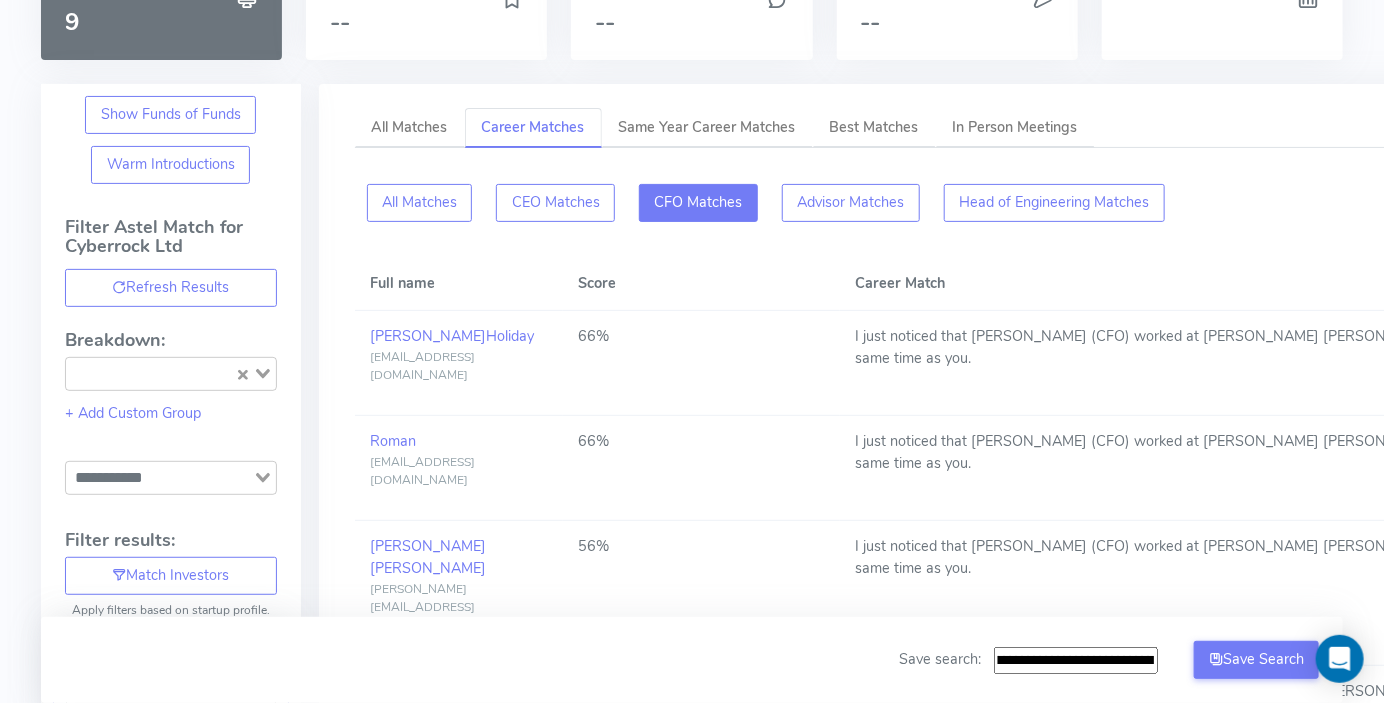 scroll, scrollTop: 0, scrollLeft: 124, axis: horizontal 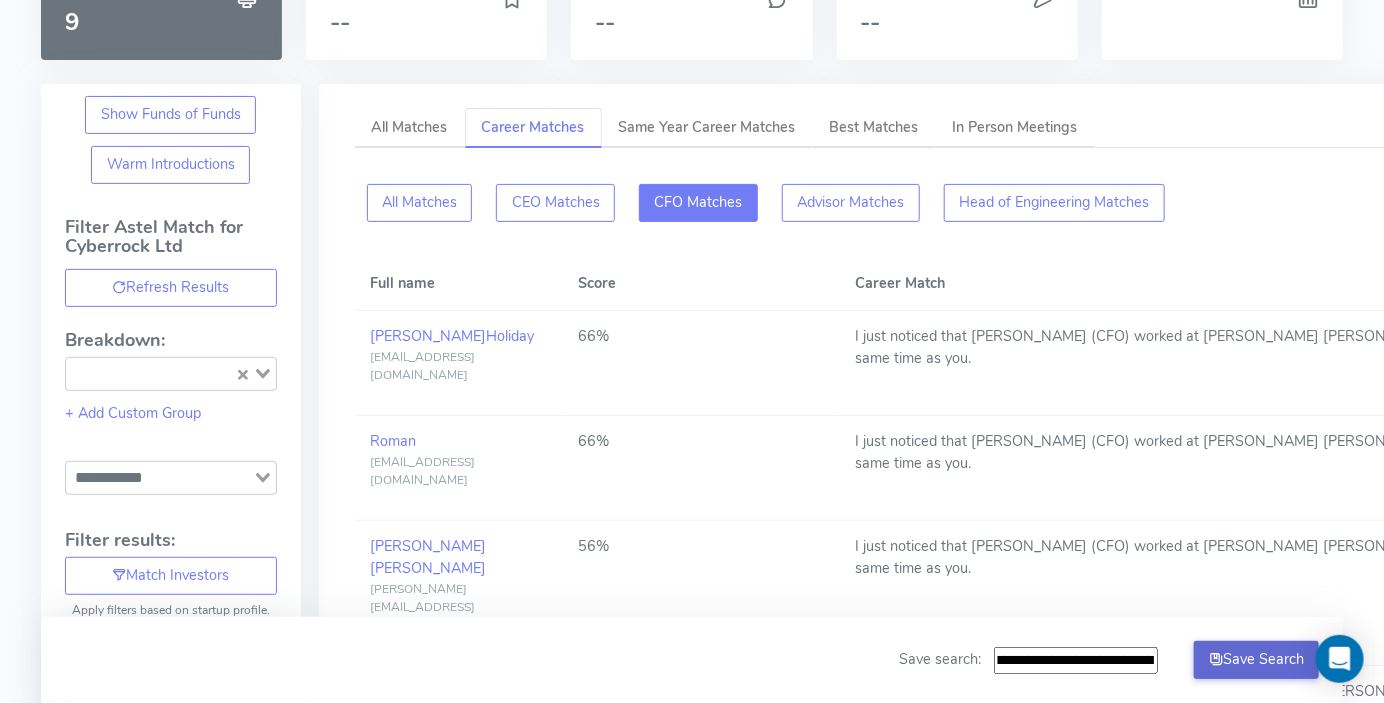 type on "**********" 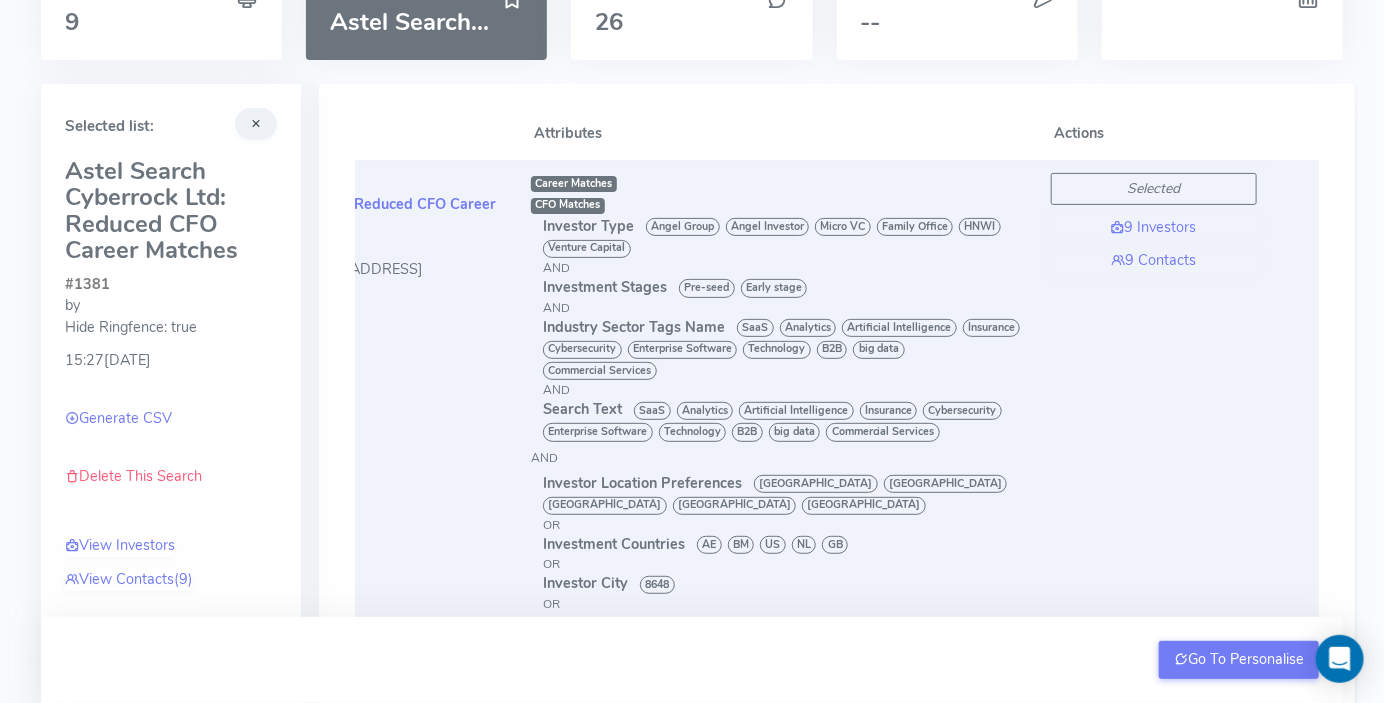 scroll, scrollTop: 0, scrollLeft: 214, axis: horizontal 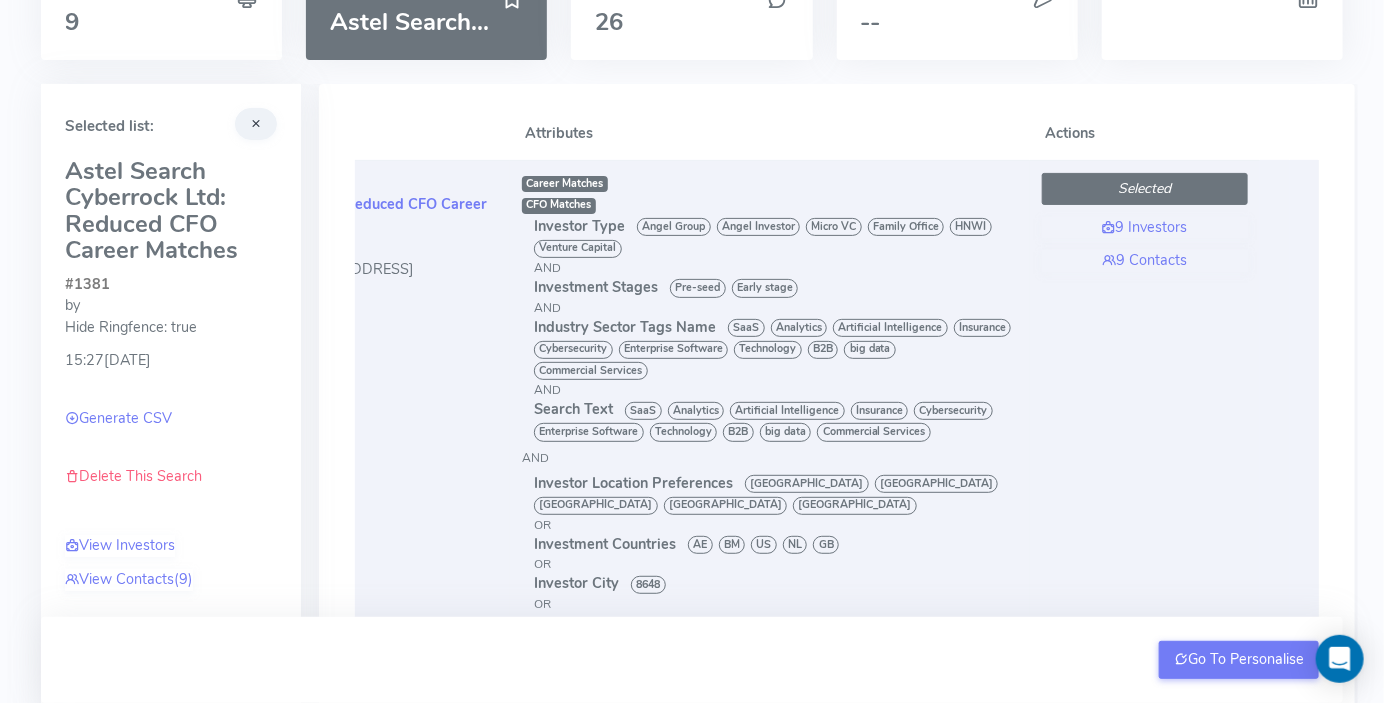 click on "Selected" at bounding box center (1144, 188) 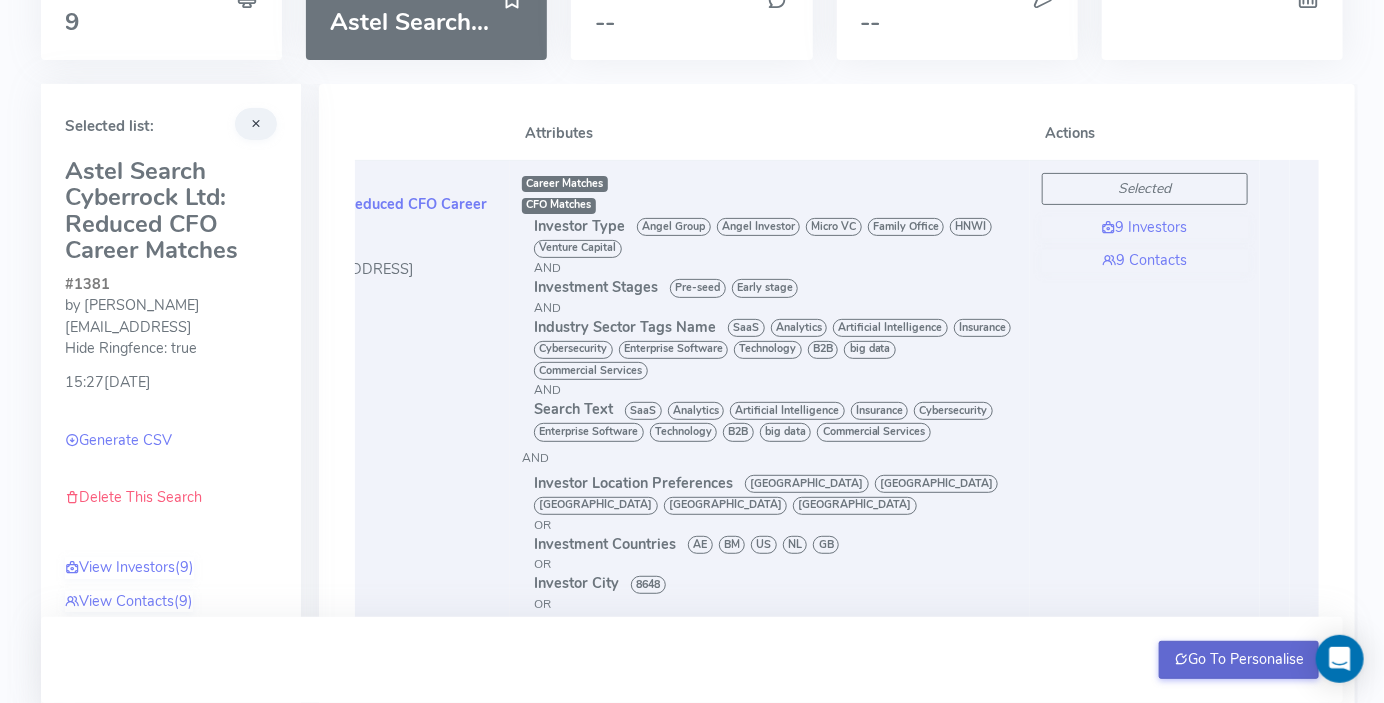 click on "Go To Personalise" at bounding box center [1239, 660] 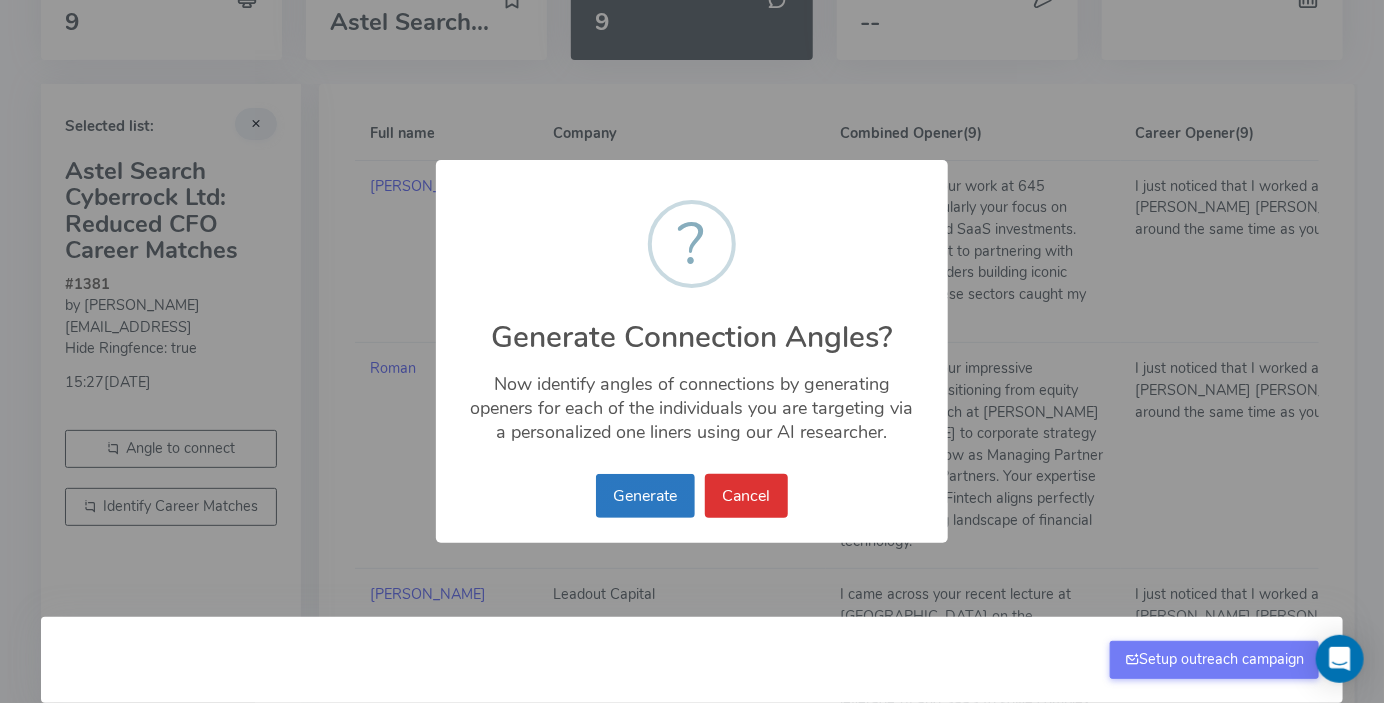 click on "Generate" at bounding box center (645, 496) 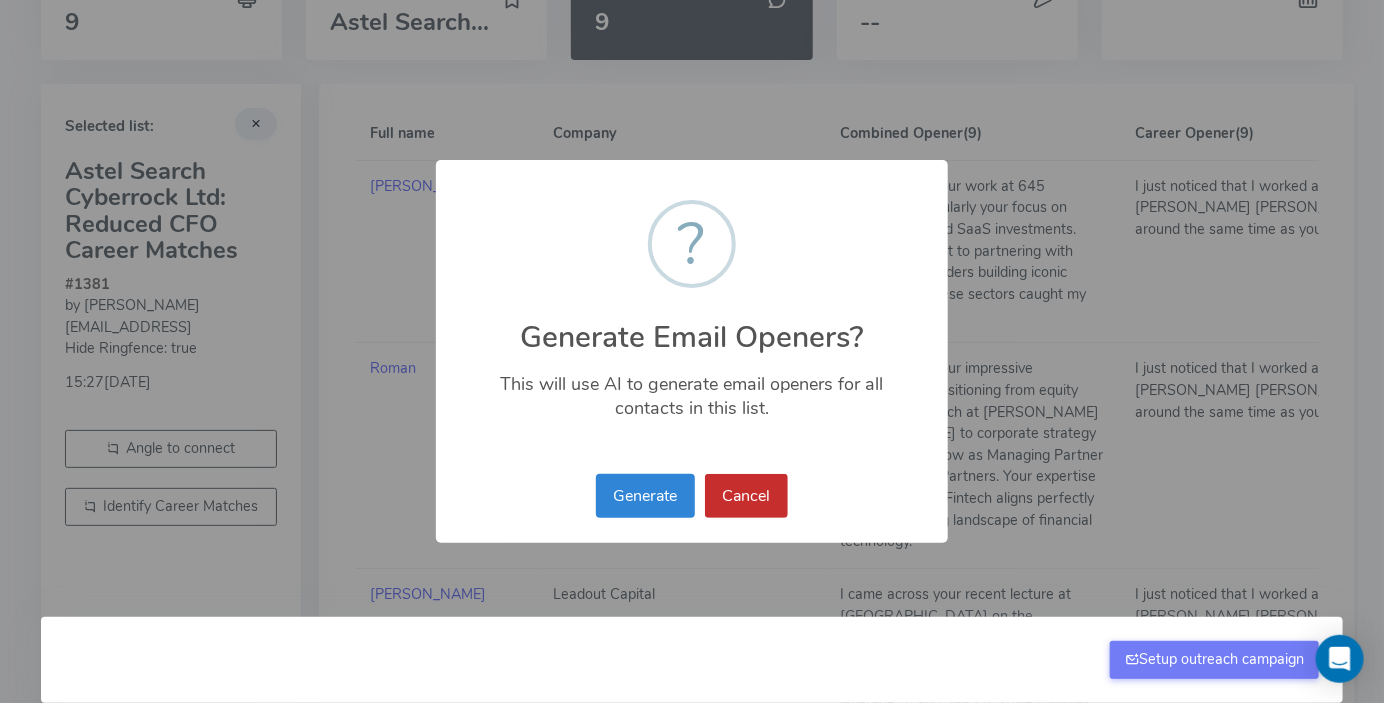 click on "Cancel" at bounding box center (746, 496) 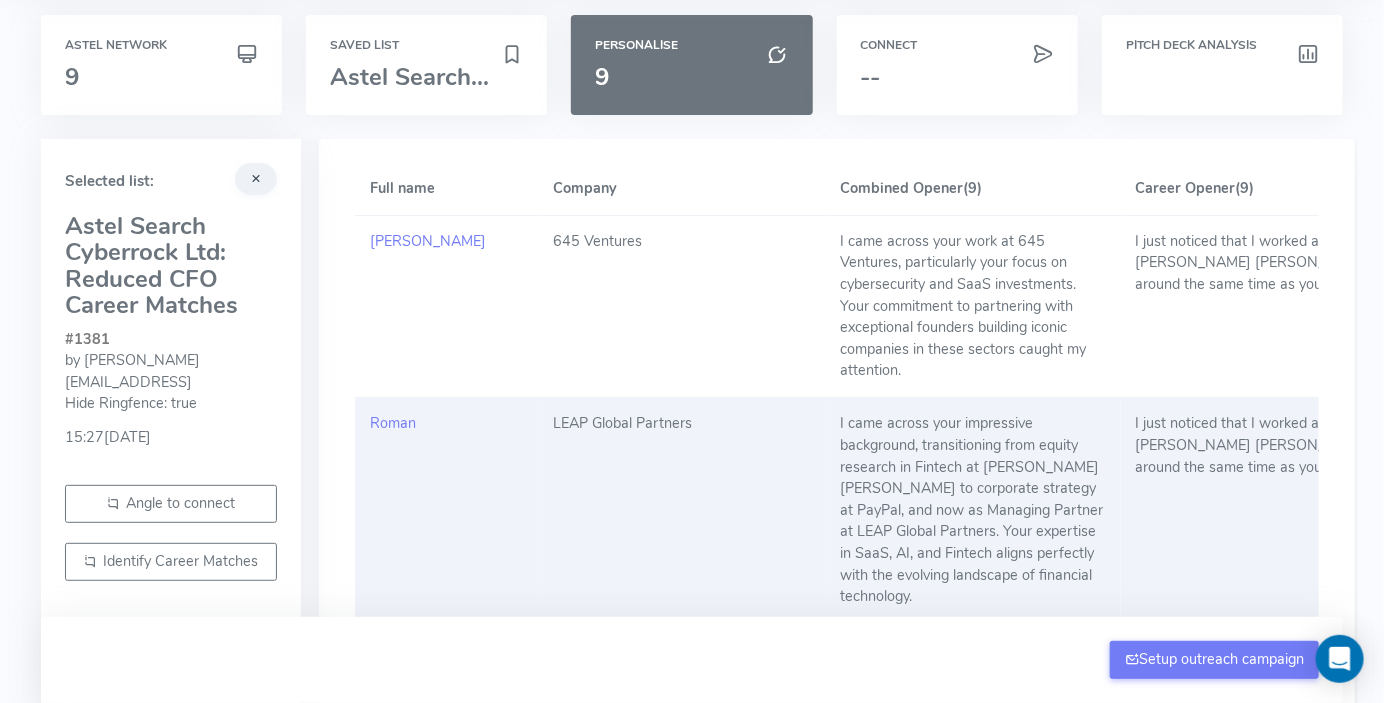 scroll, scrollTop: 0, scrollLeft: 0, axis: both 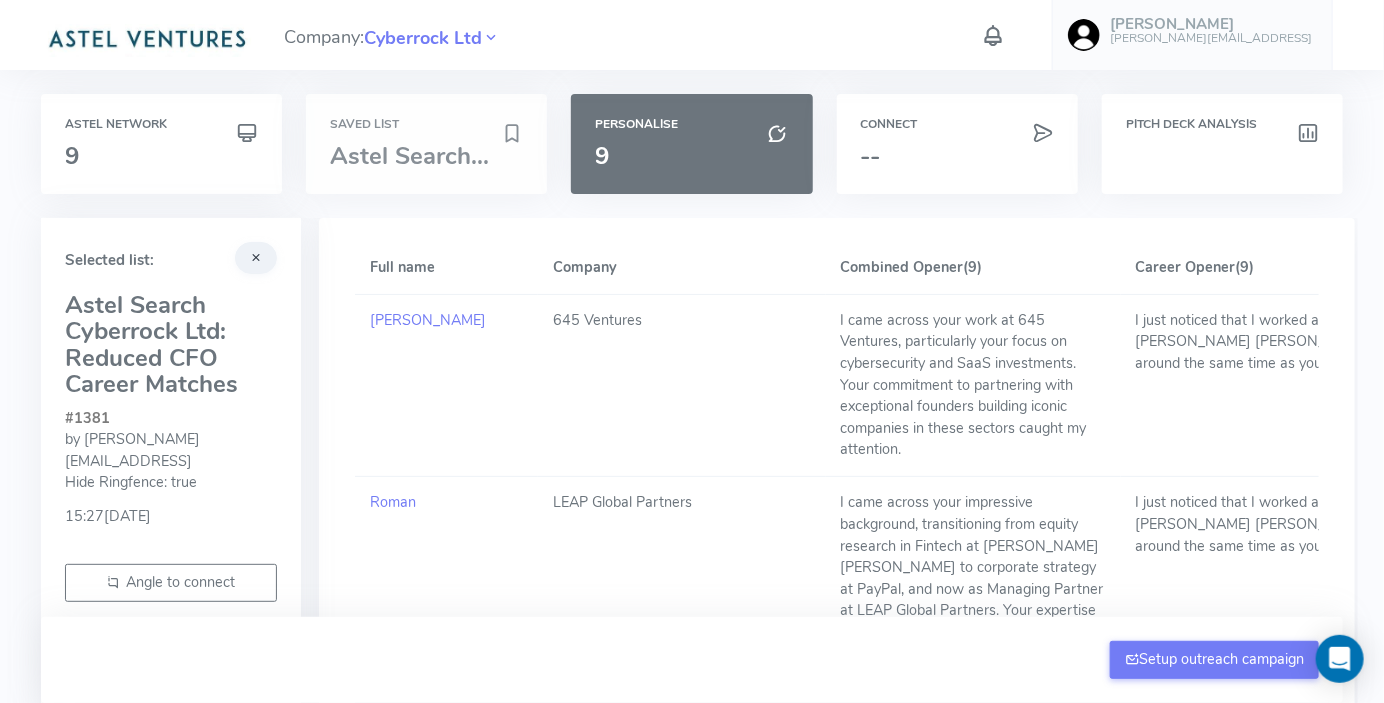 click on "Saved List Astel Search..." at bounding box center (426, 144) 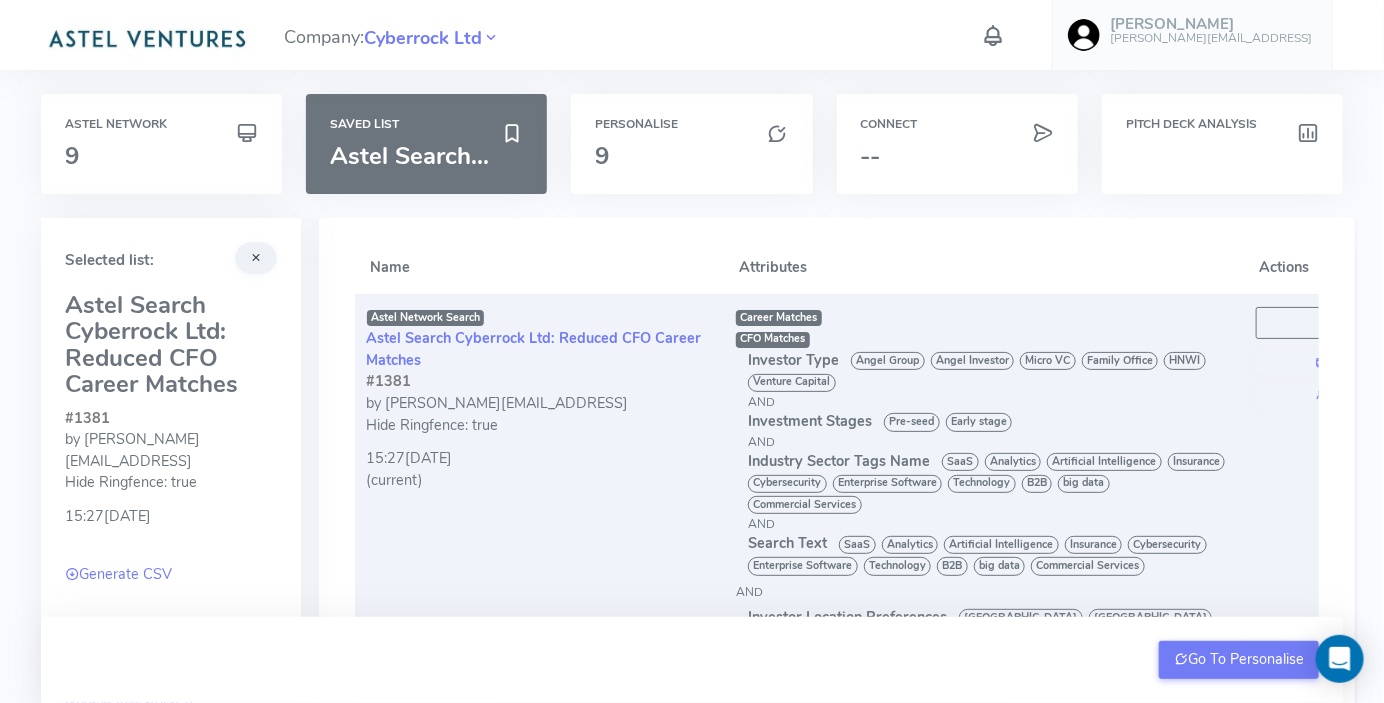 scroll, scrollTop: 31, scrollLeft: 0, axis: vertical 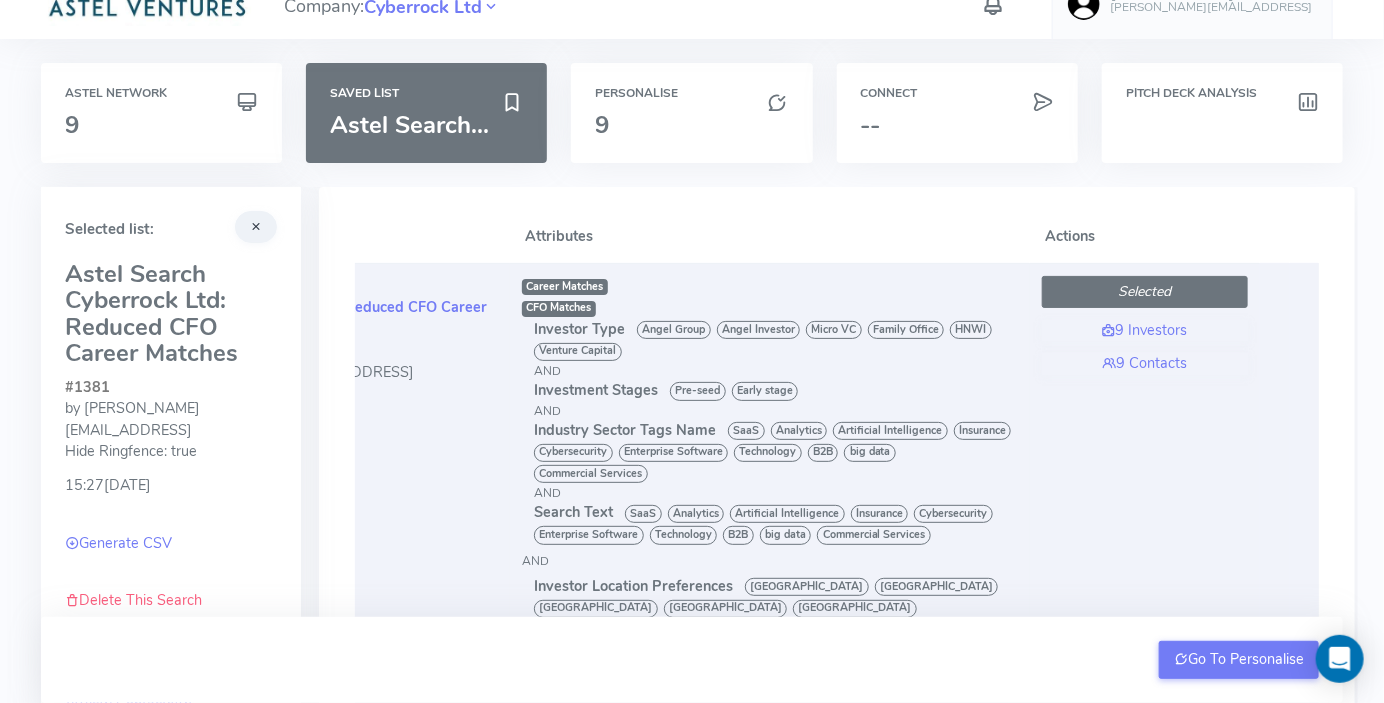 click on "Selected" at bounding box center [1144, 291] 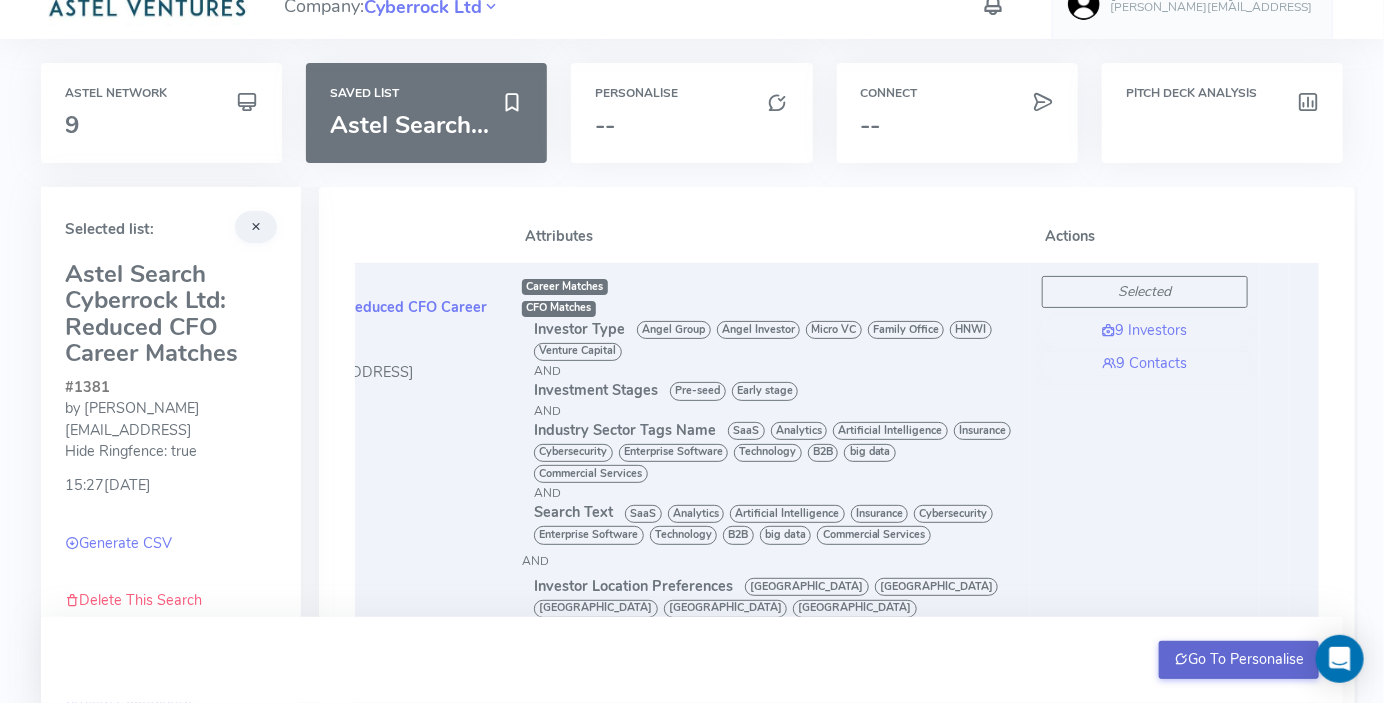 click on "Go To Personalise" at bounding box center [1239, 660] 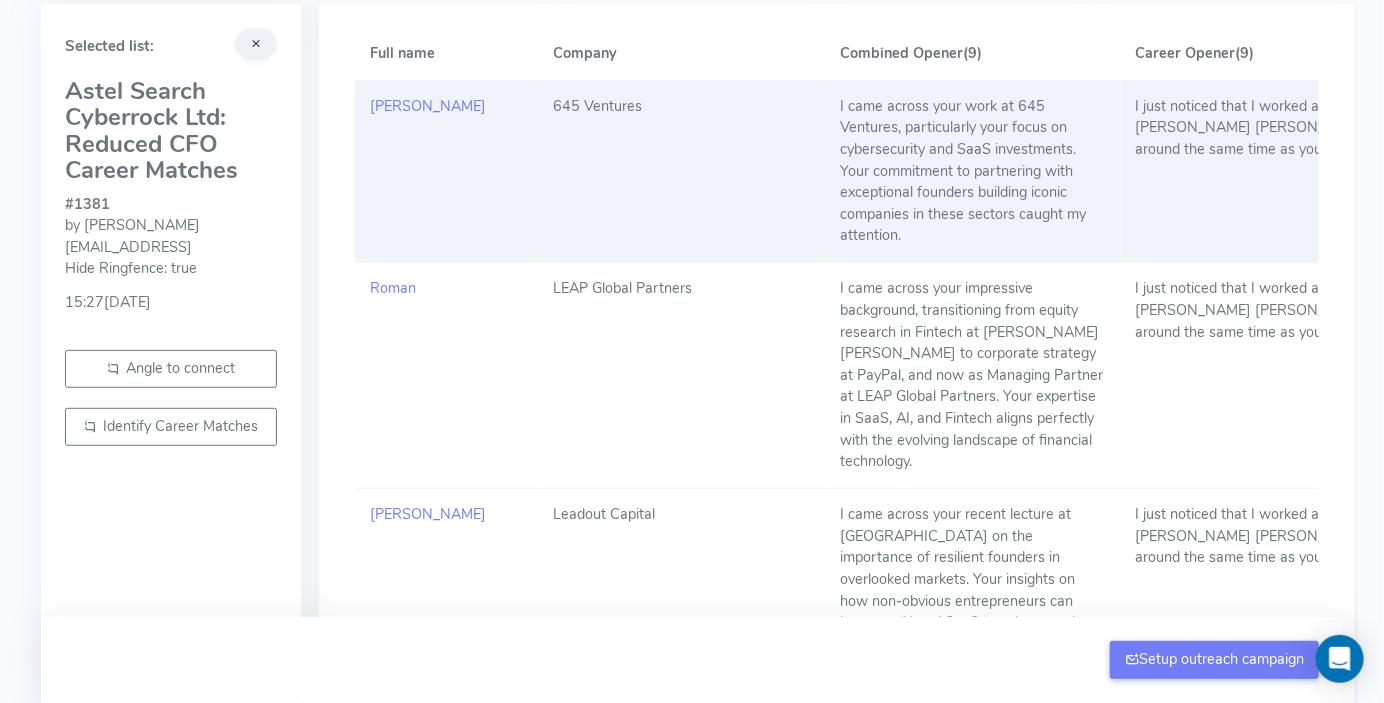 scroll, scrollTop: 0, scrollLeft: 0, axis: both 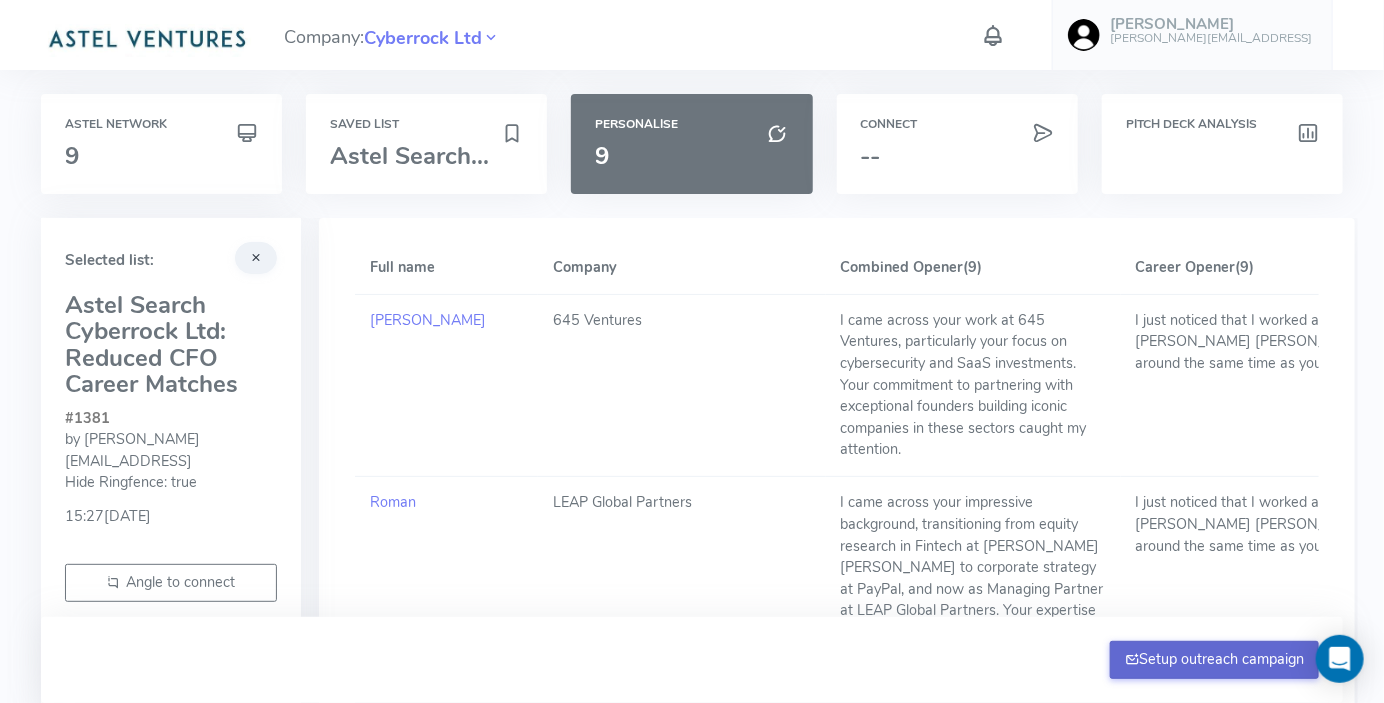 click on "Setup outreach campaign" at bounding box center [1215, 660] 